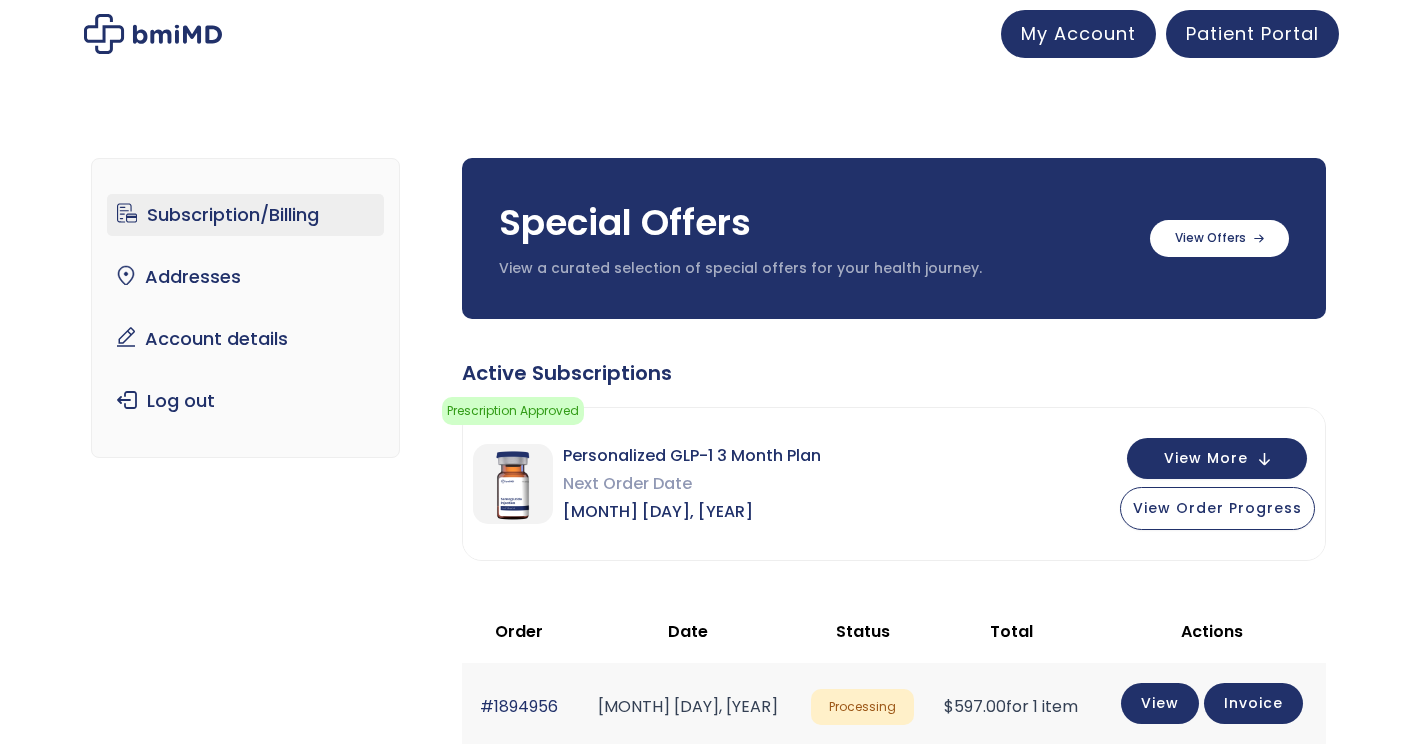 scroll, scrollTop: 0, scrollLeft: 0, axis: both 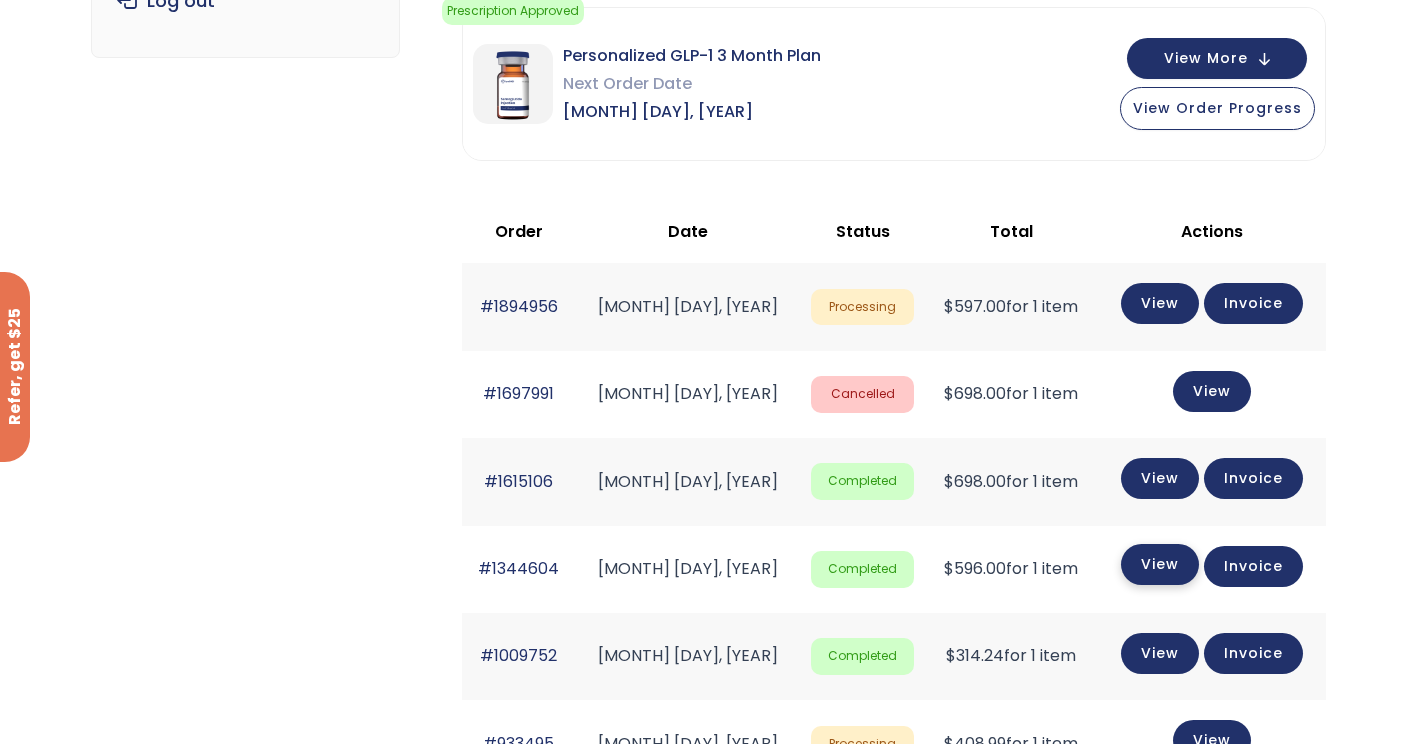 click on "View" 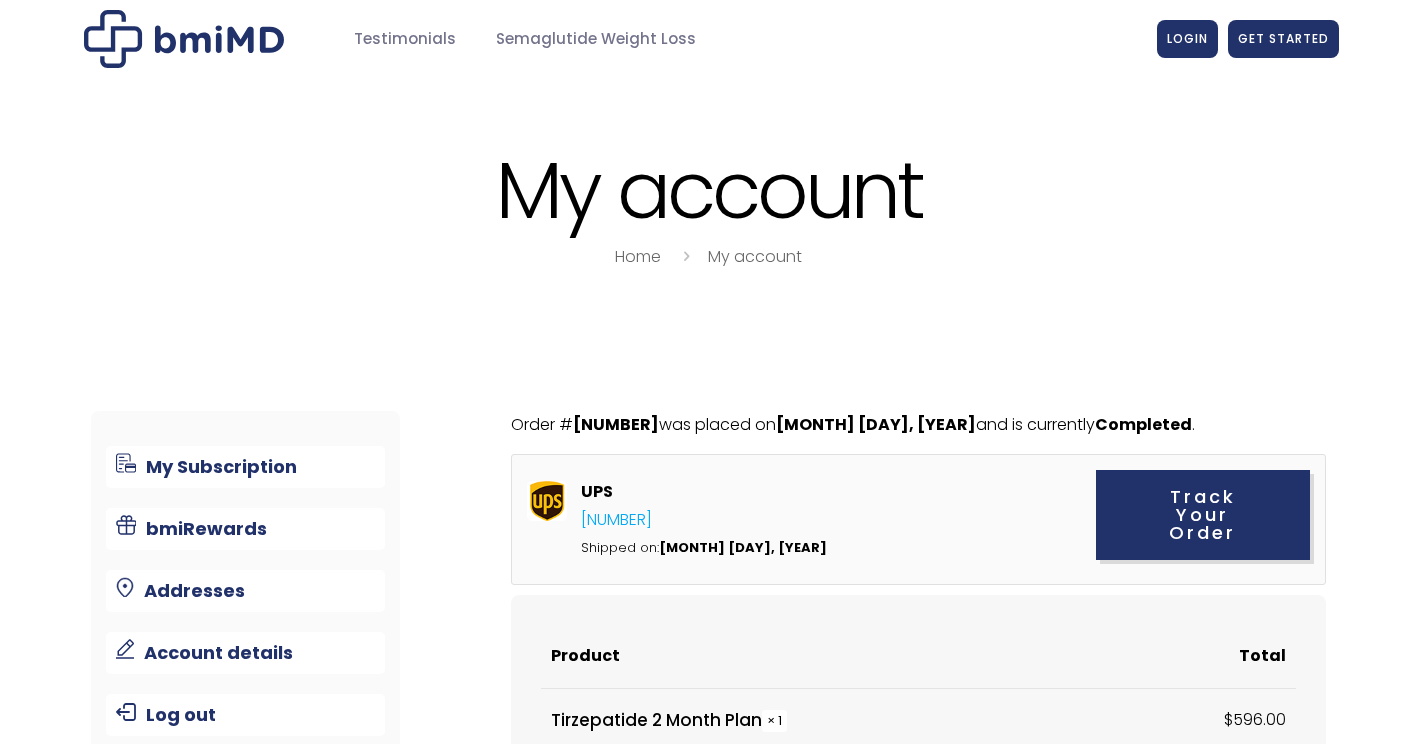 scroll, scrollTop: 0, scrollLeft: 0, axis: both 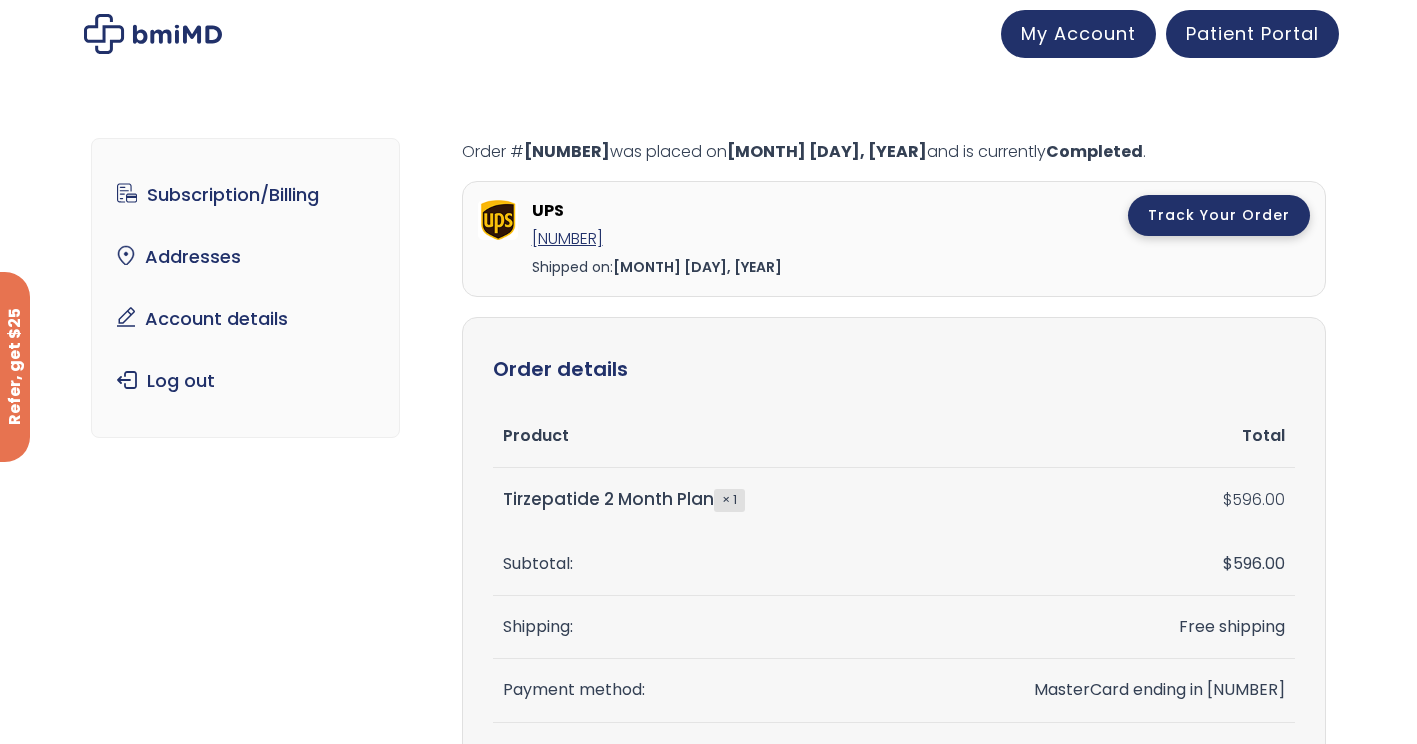 click on "Track Your Order" 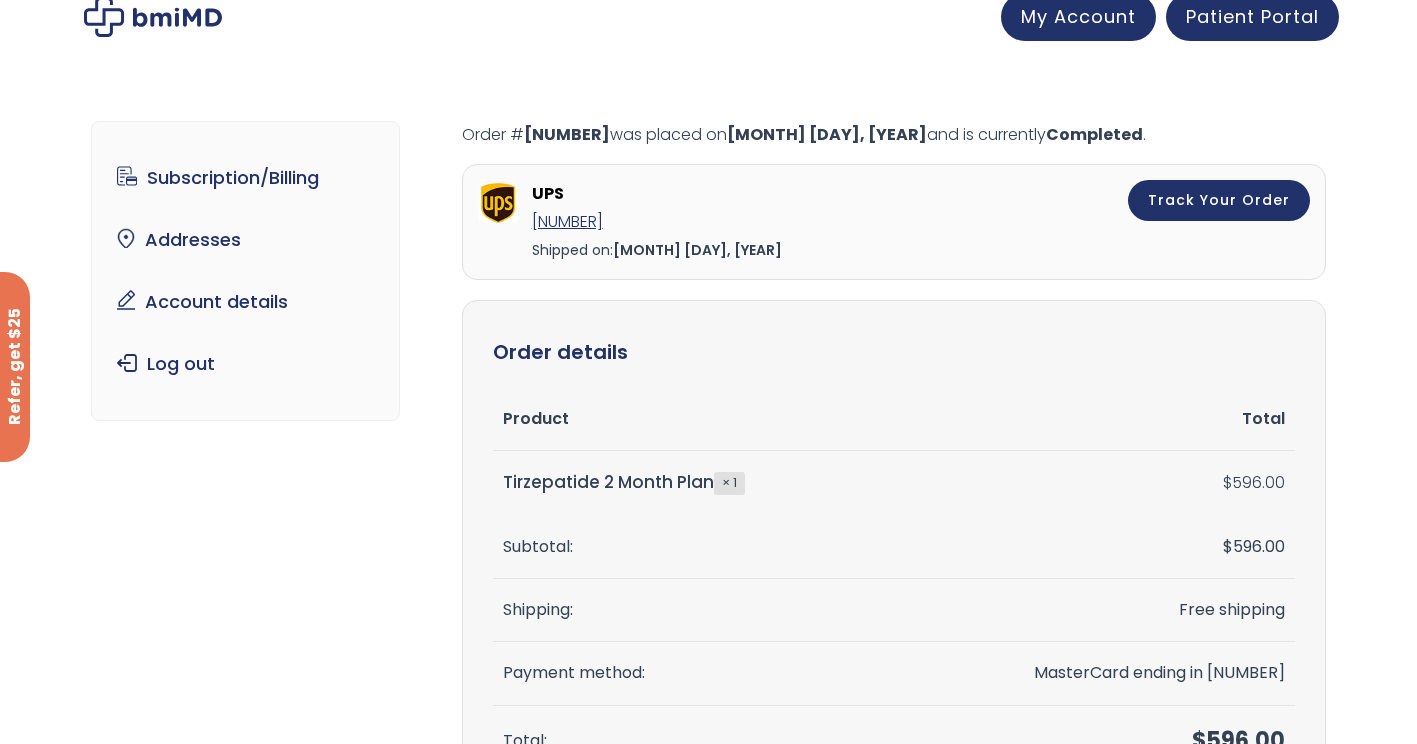 scroll, scrollTop: 0, scrollLeft: 0, axis: both 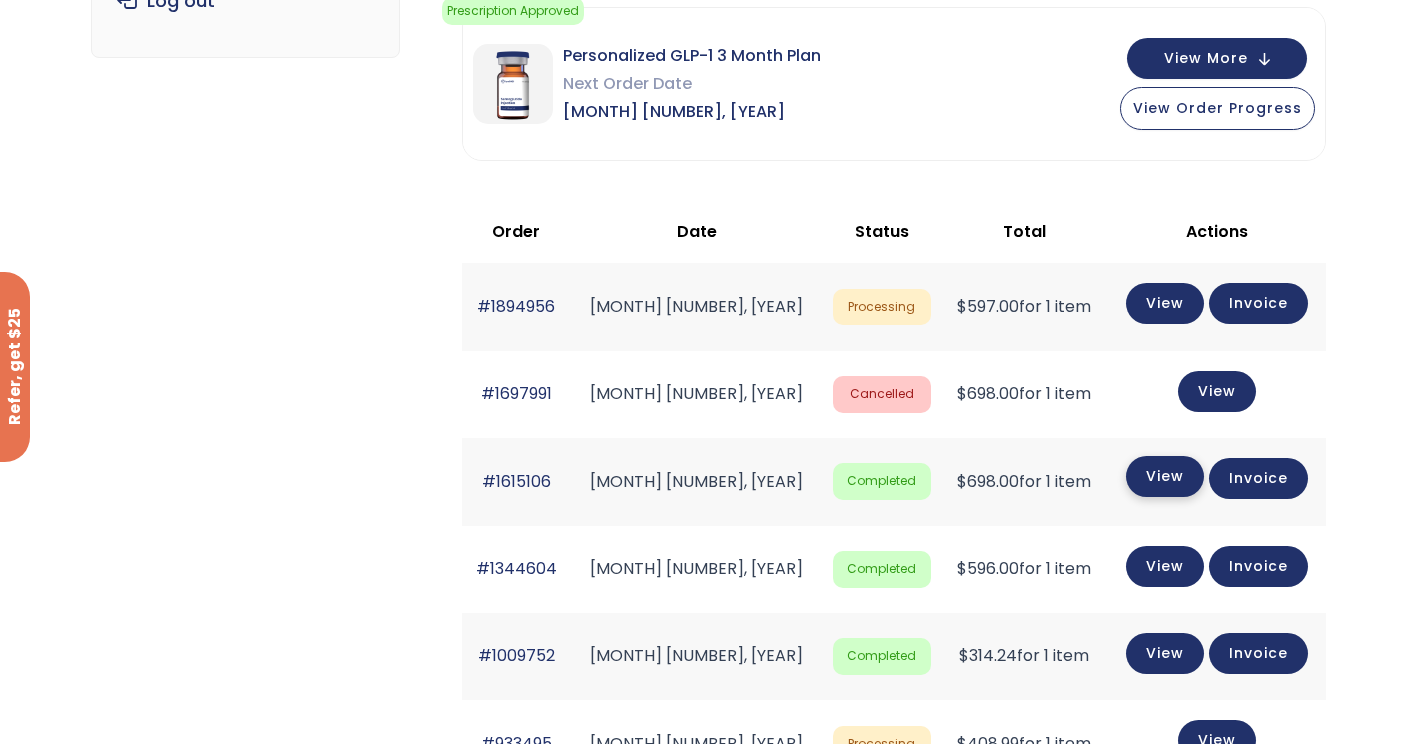 click on "View" 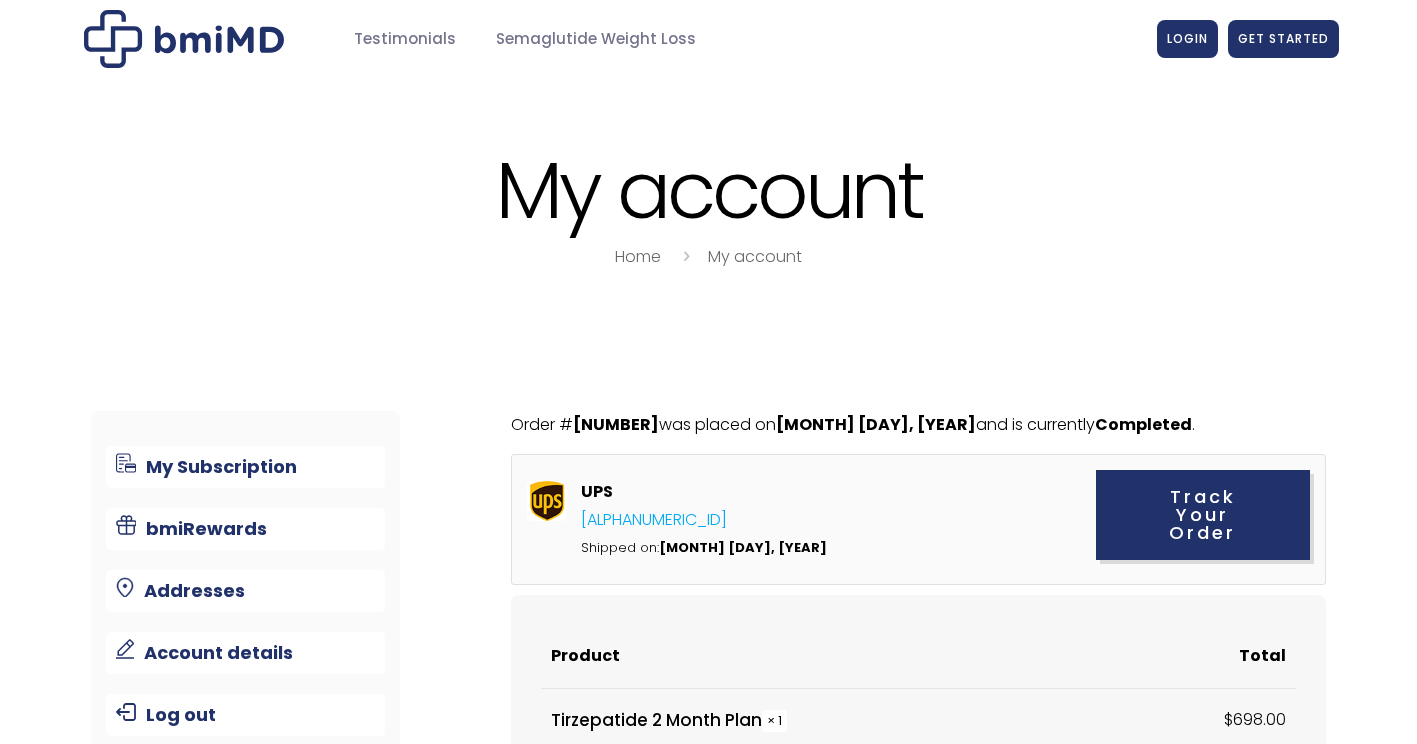 scroll, scrollTop: 0, scrollLeft: 0, axis: both 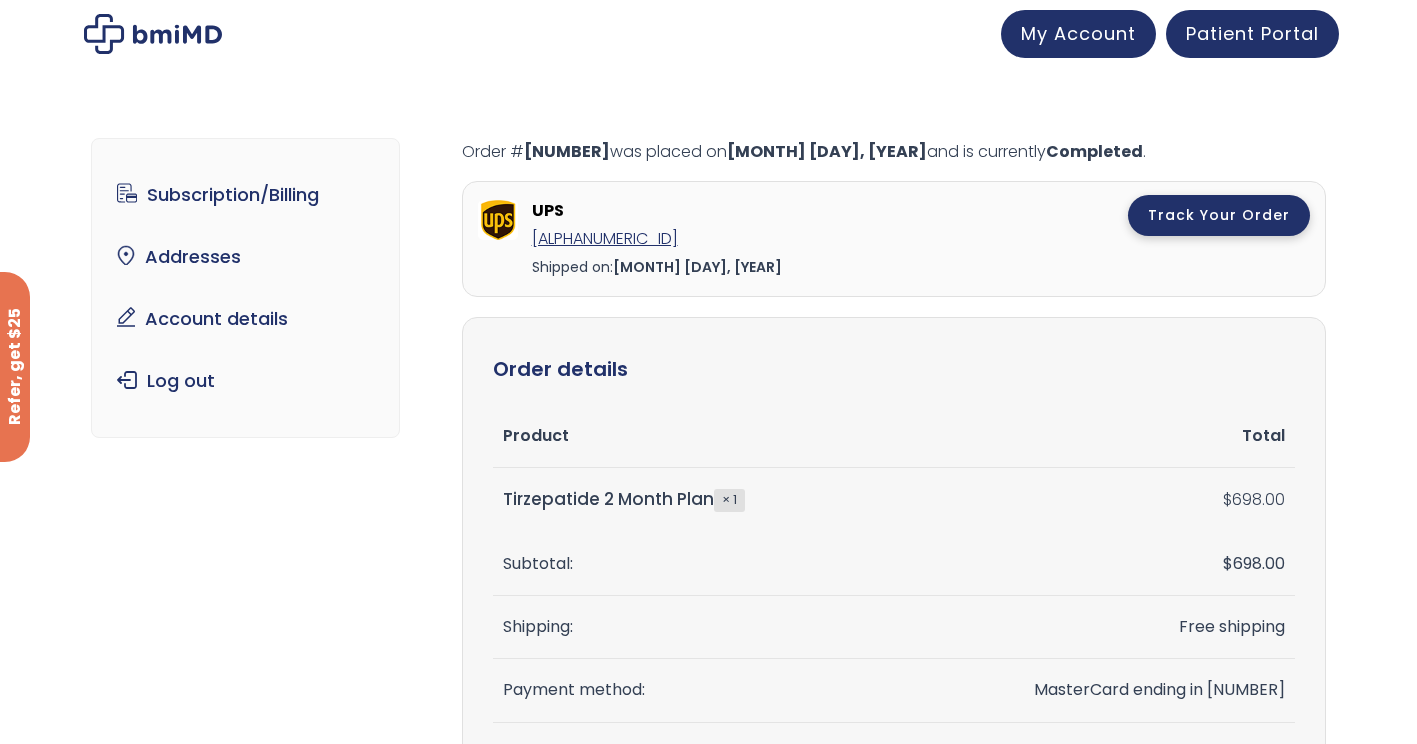 click on "Track Your Order" 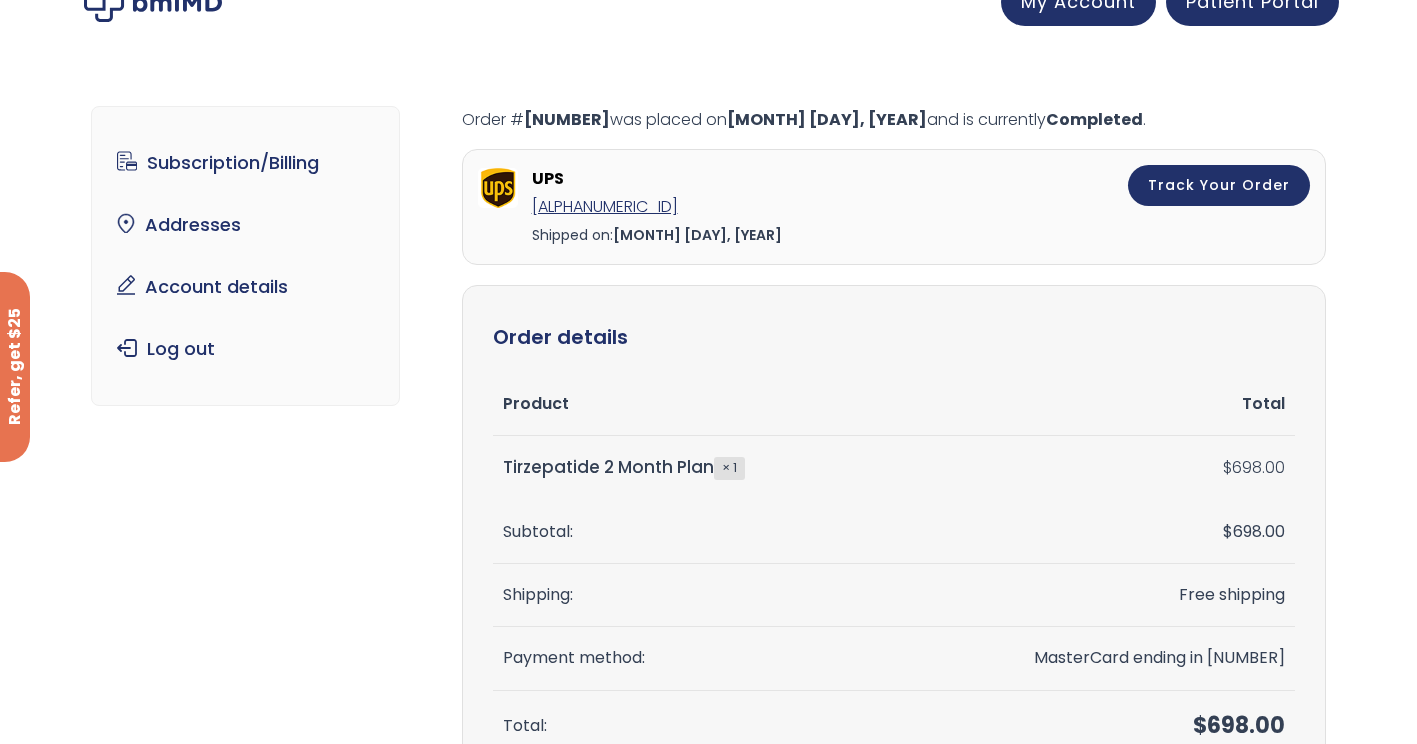 scroll, scrollTop: 0, scrollLeft: 0, axis: both 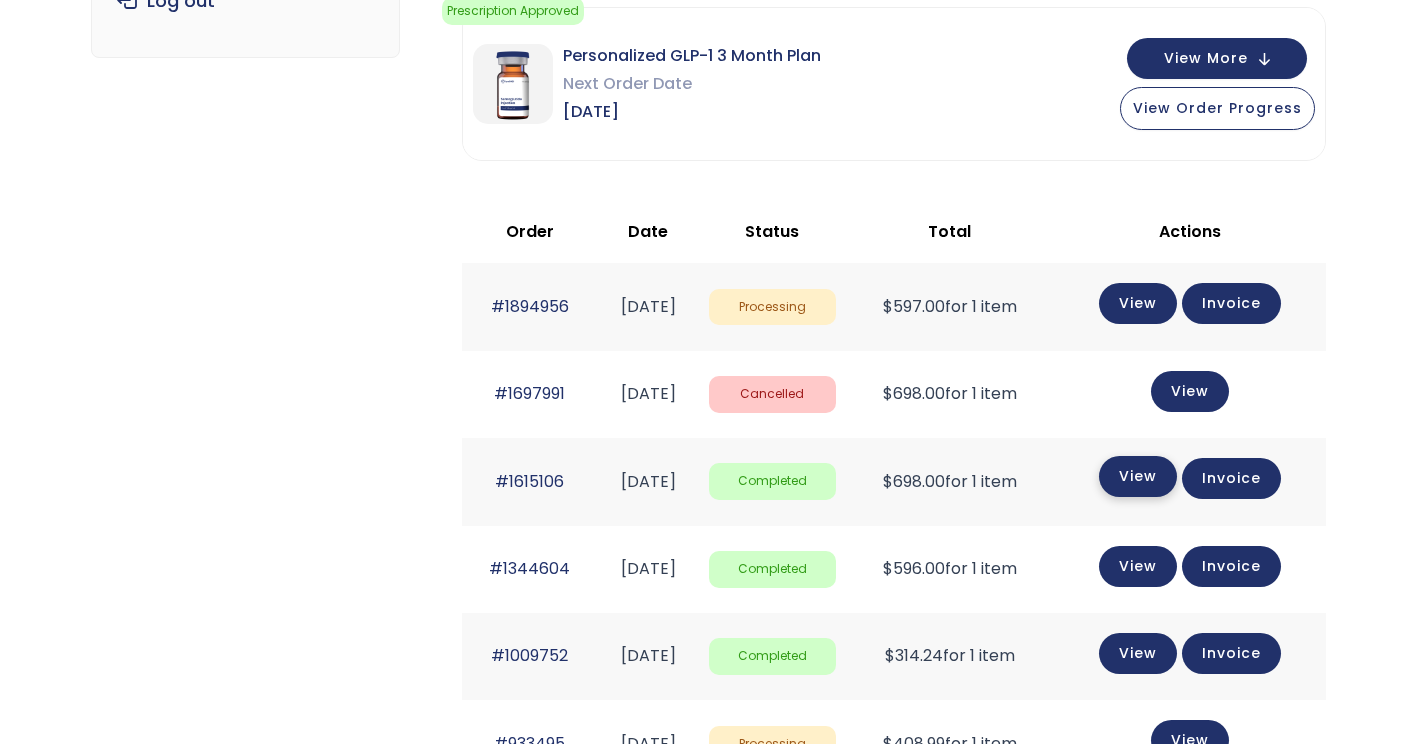 click on "View" 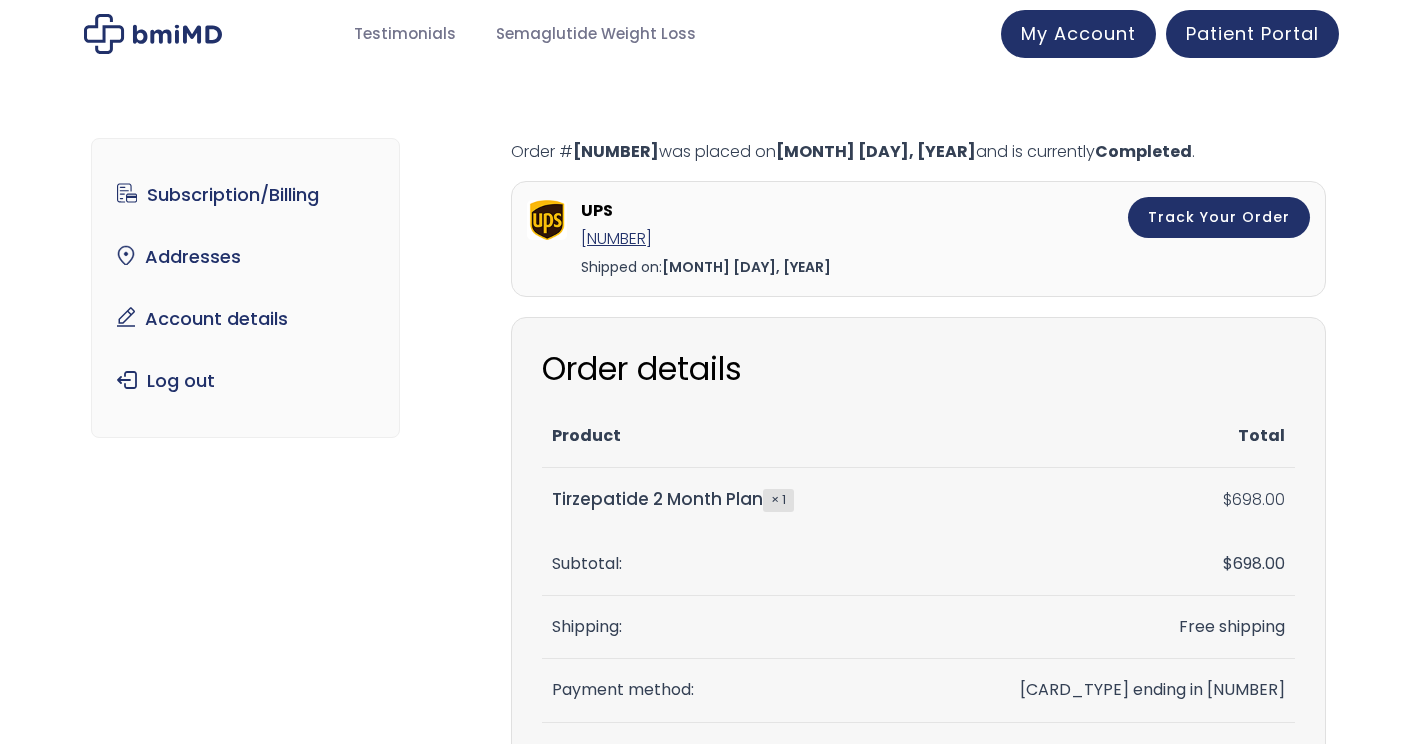 scroll, scrollTop: 0, scrollLeft: 0, axis: both 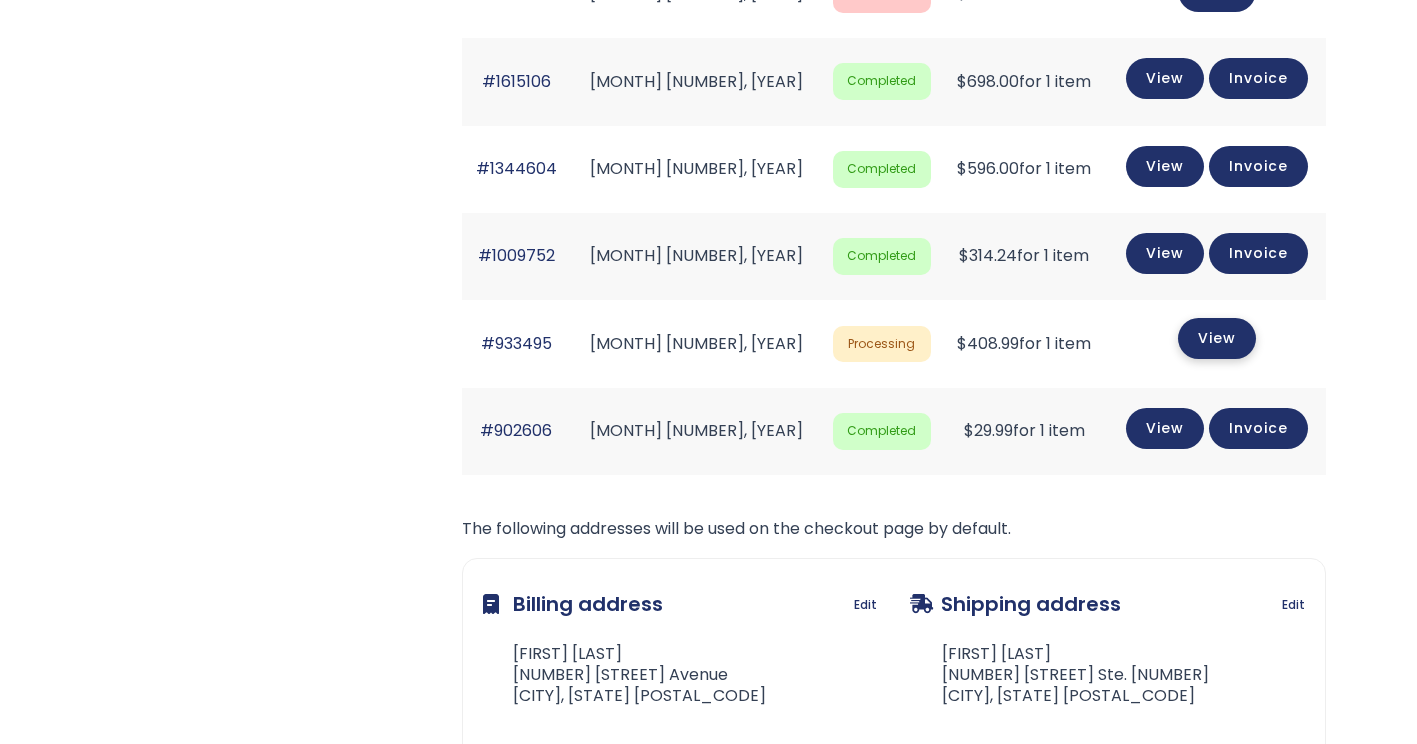 click on "View" 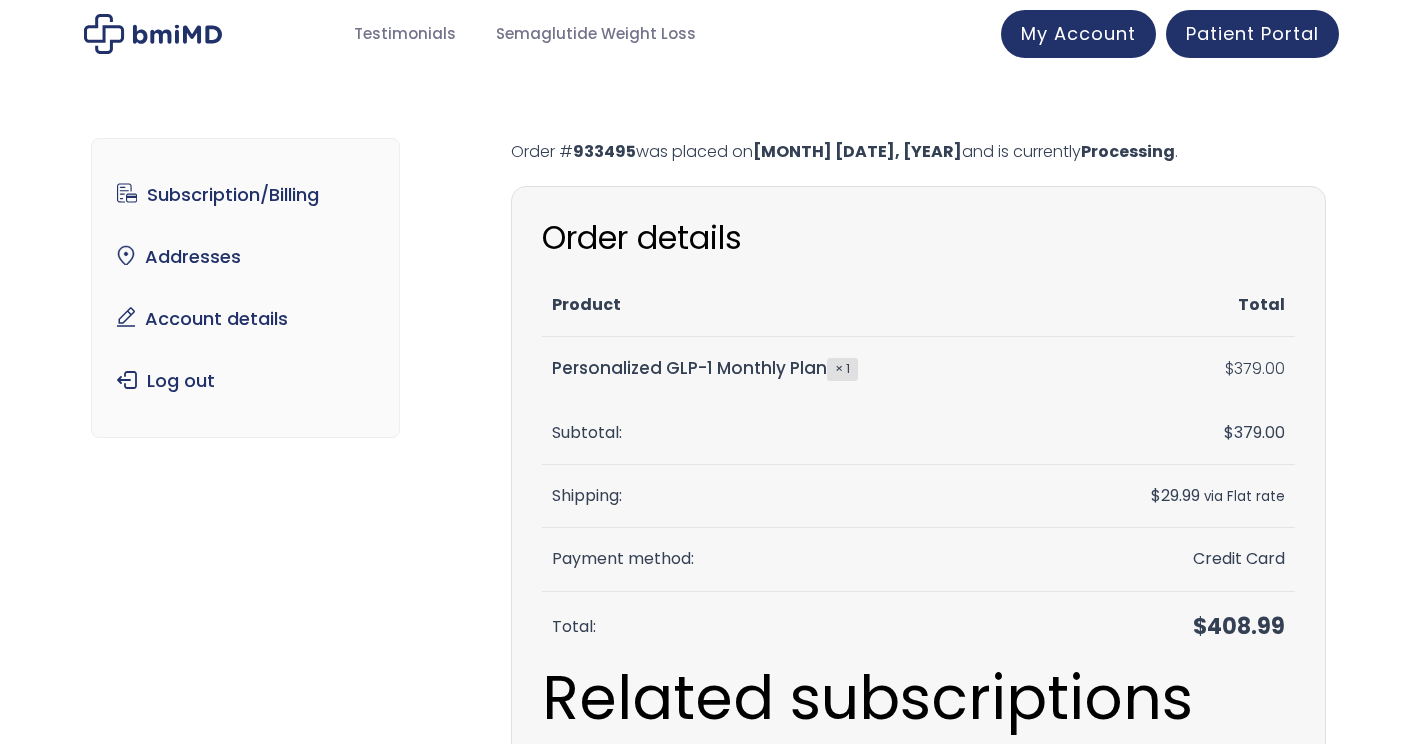scroll, scrollTop: 0, scrollLeft: 0, axis: both 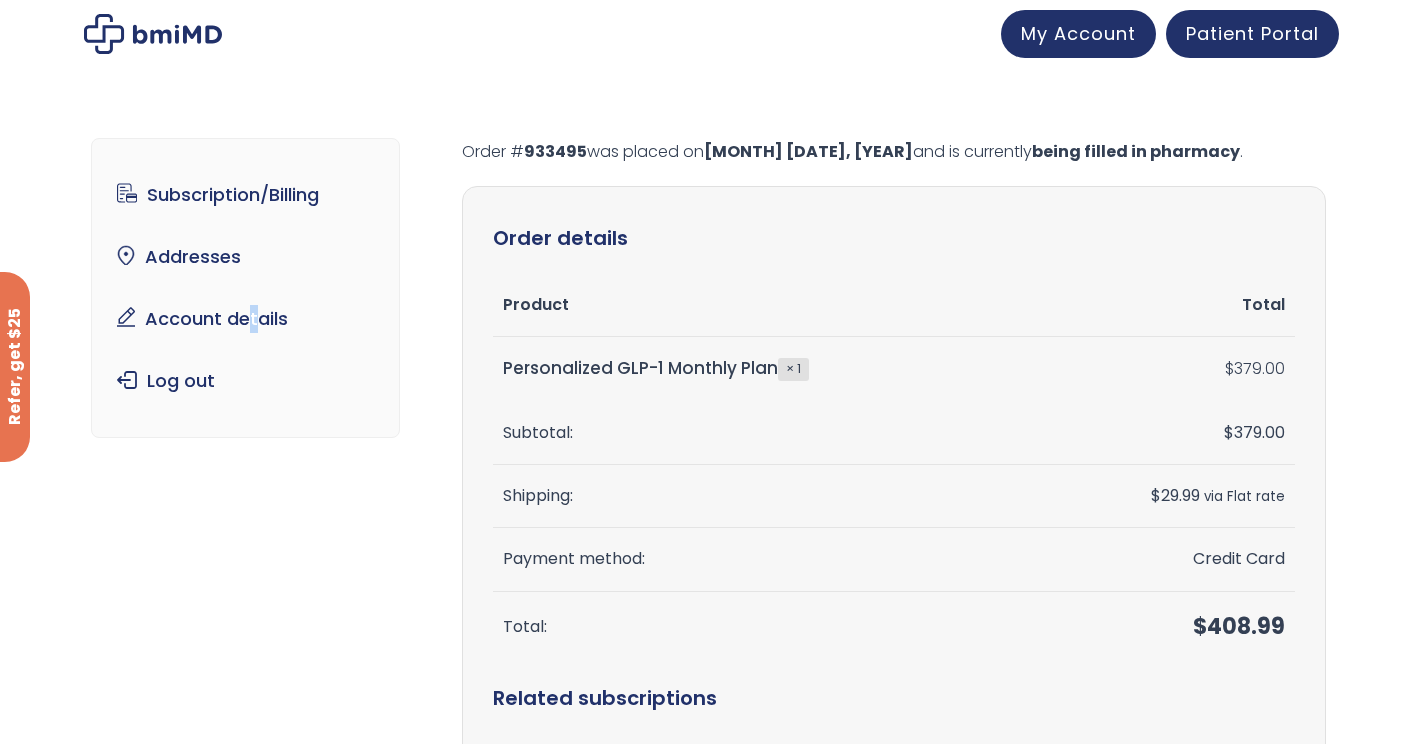 click on "Subscription/Billing
bmiRewards
Addresses
Account details
Submit a Review
Log out" at bounding box center (245, 288) 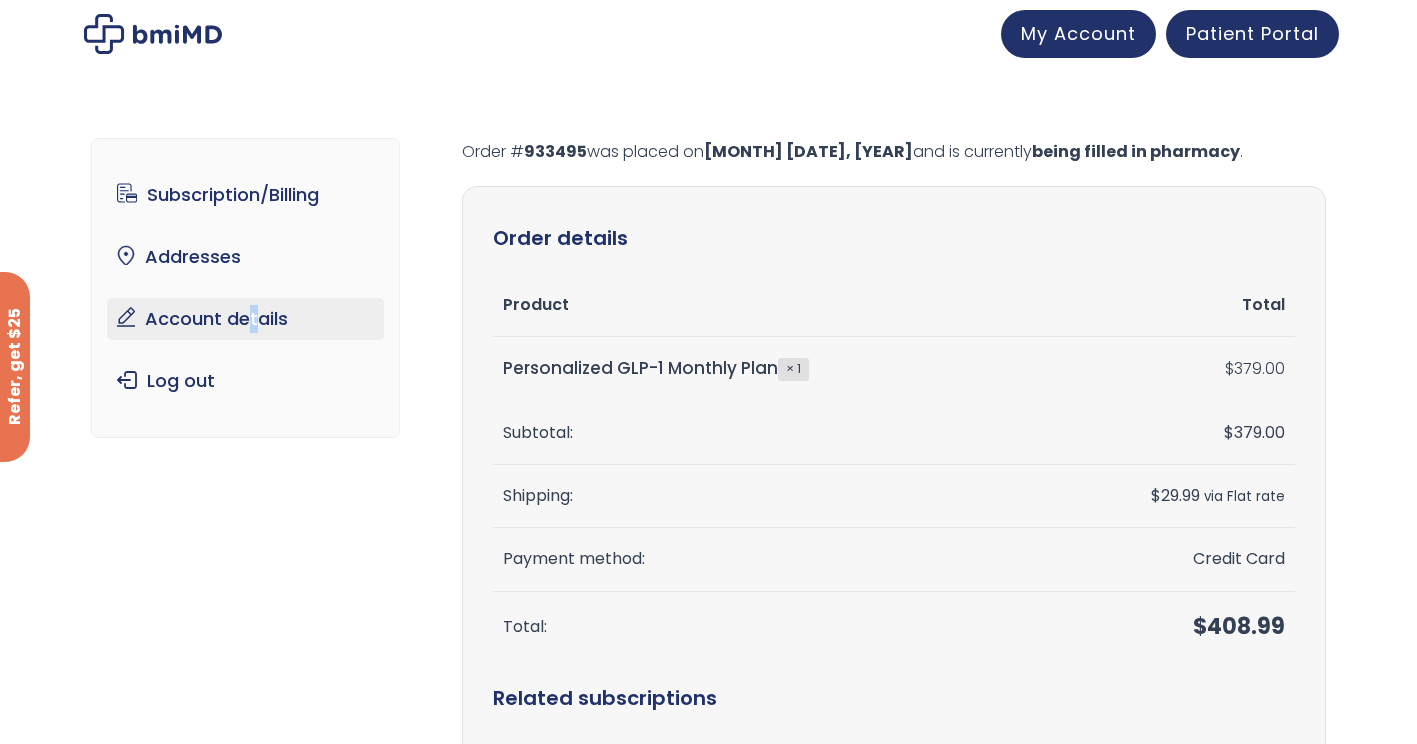 drag, startPoint x: 256, startPoint y: 295, endPoint x: 253, endPoint y: 325, distance: 30.149628 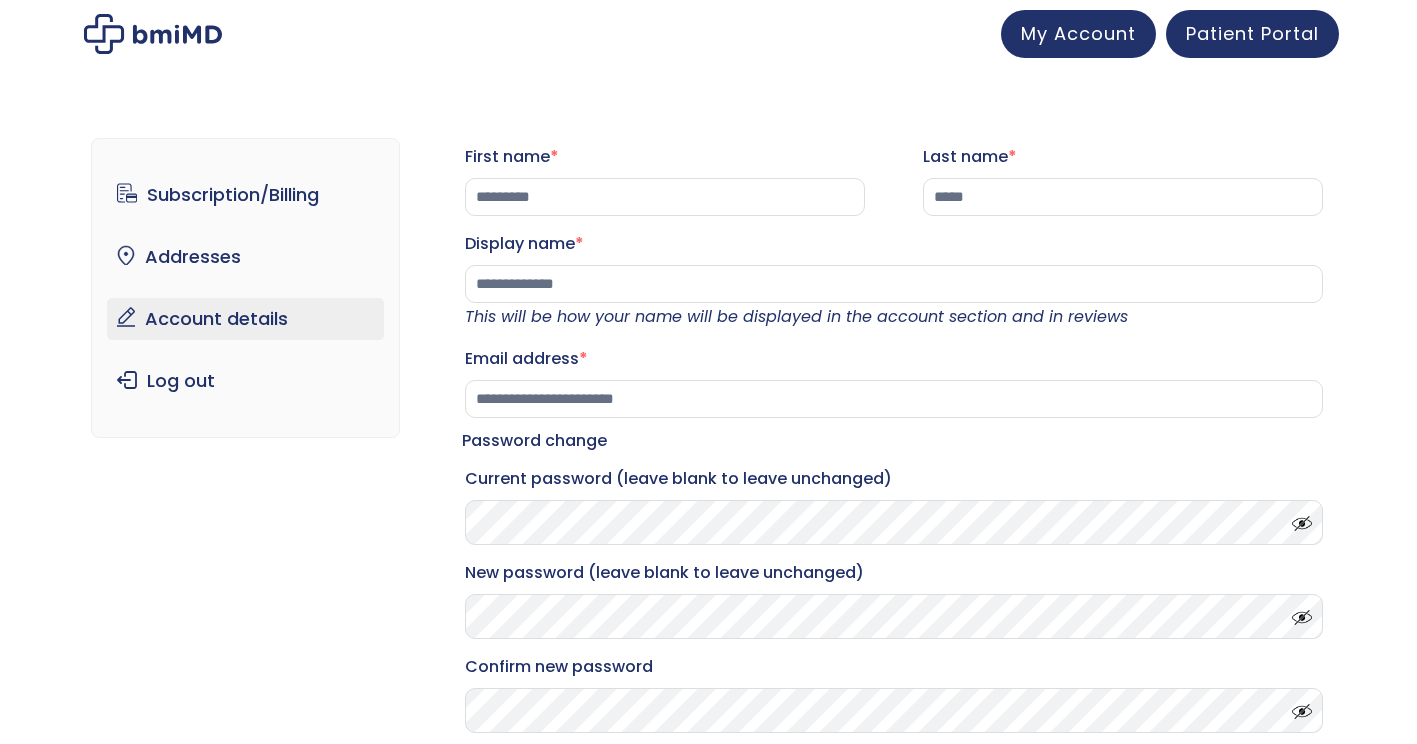scroll, scrollTop: 0, scrollLeft: 0, axis: both 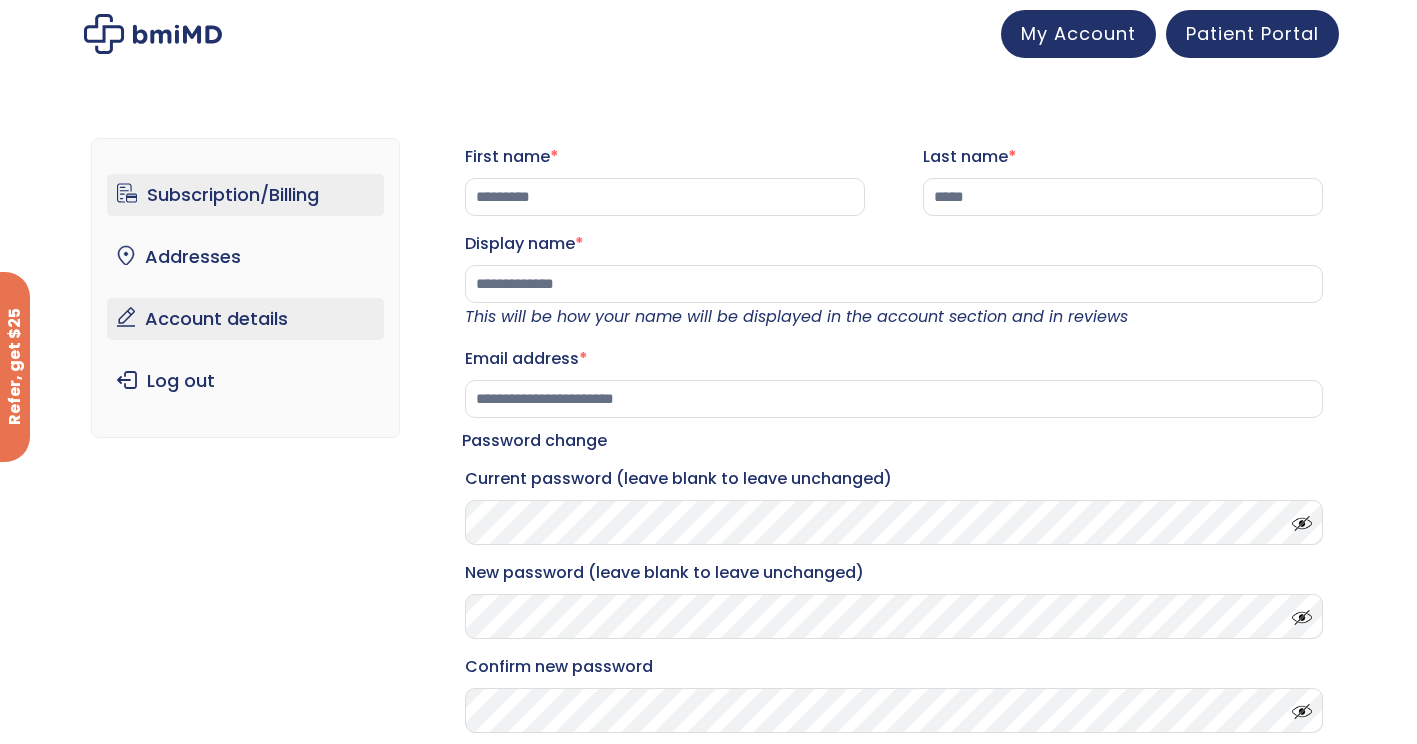 click on "Subscription/Billing" at bounding box center (245, 195) 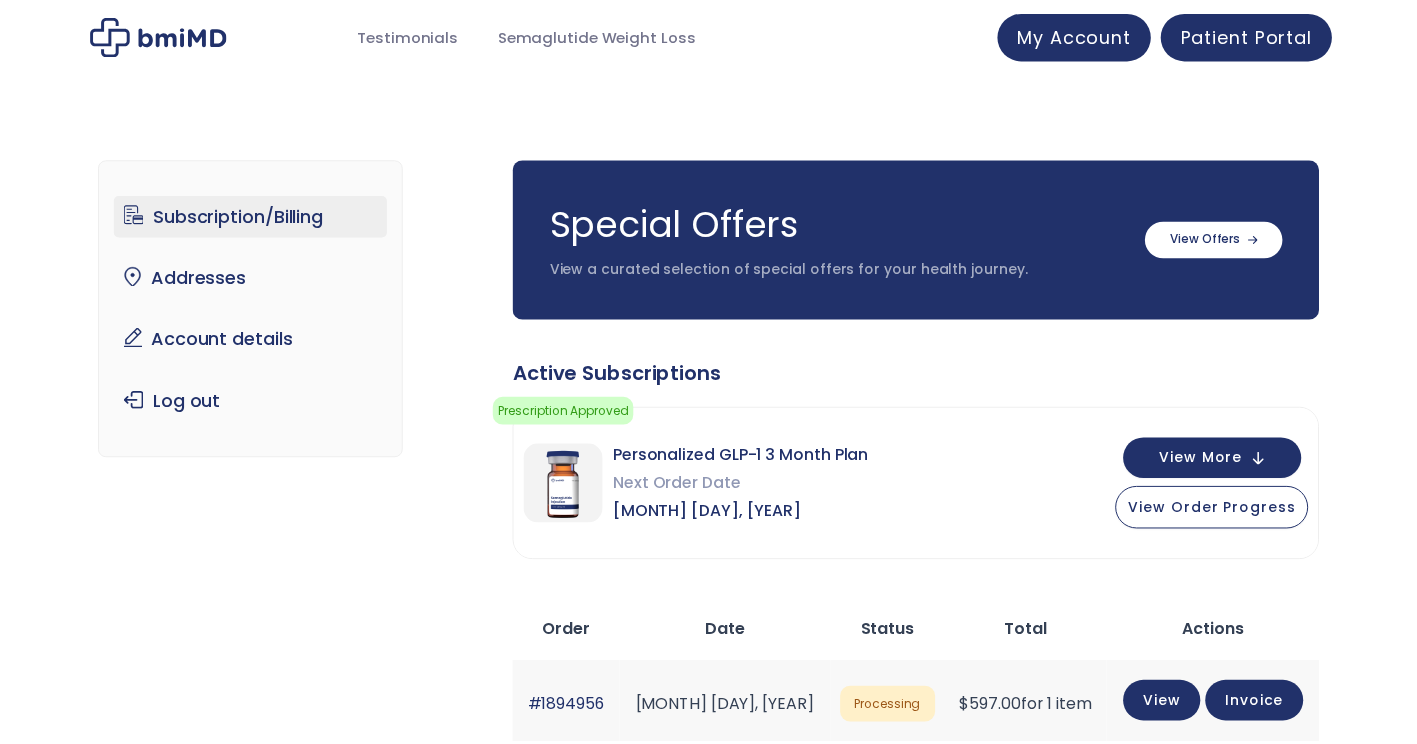 scroll, scrollTop: 0, scrollLeft: 0, axis: both 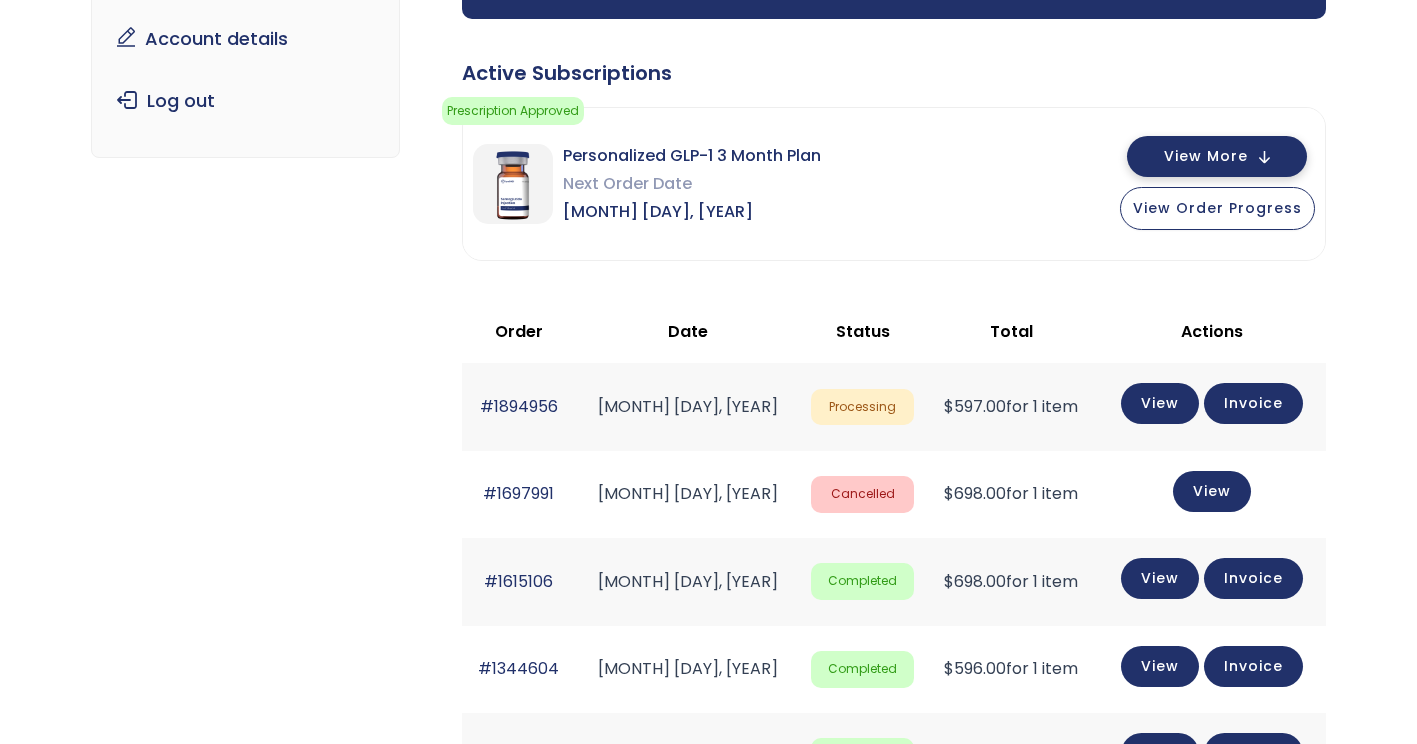 click on "View More" at bounding box center (1217, 156) 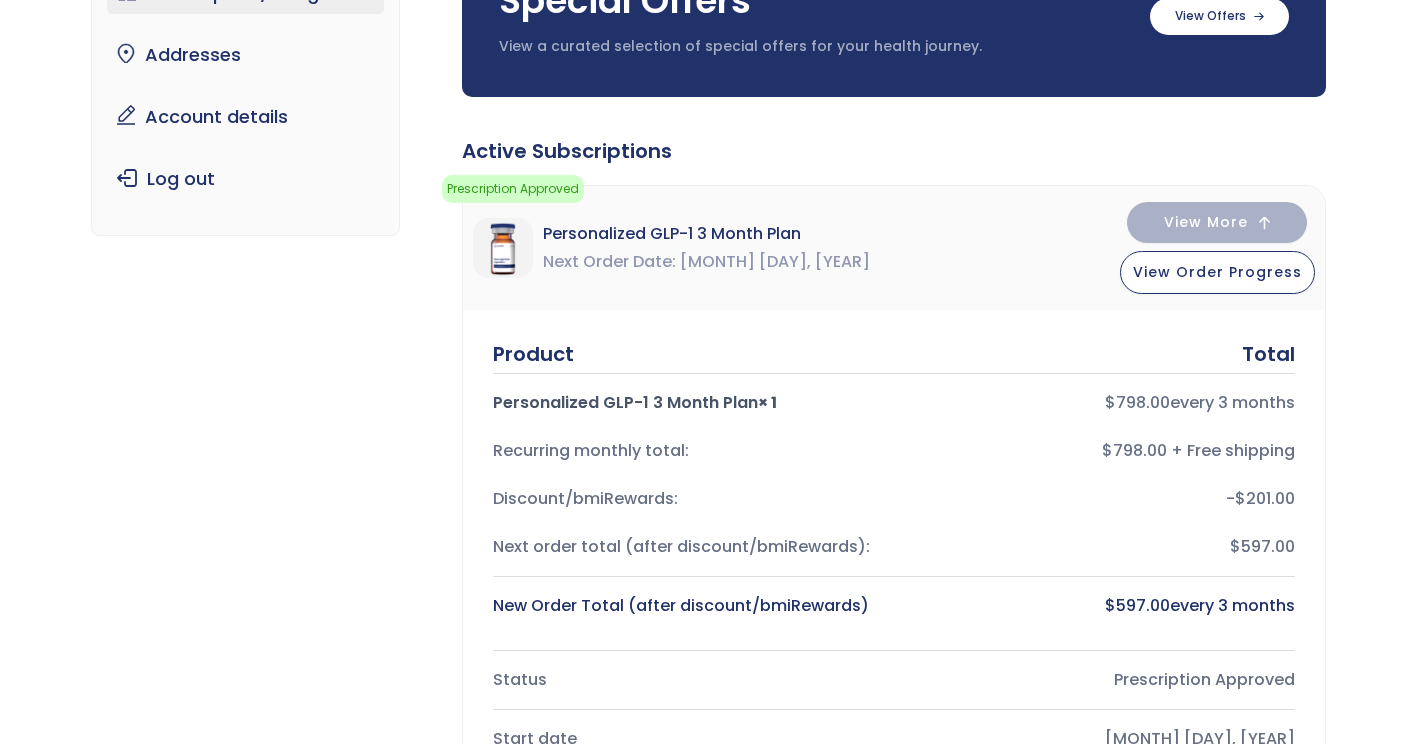 scroll, scrollTop: 100, scrollLeft: 0, axis: vertical 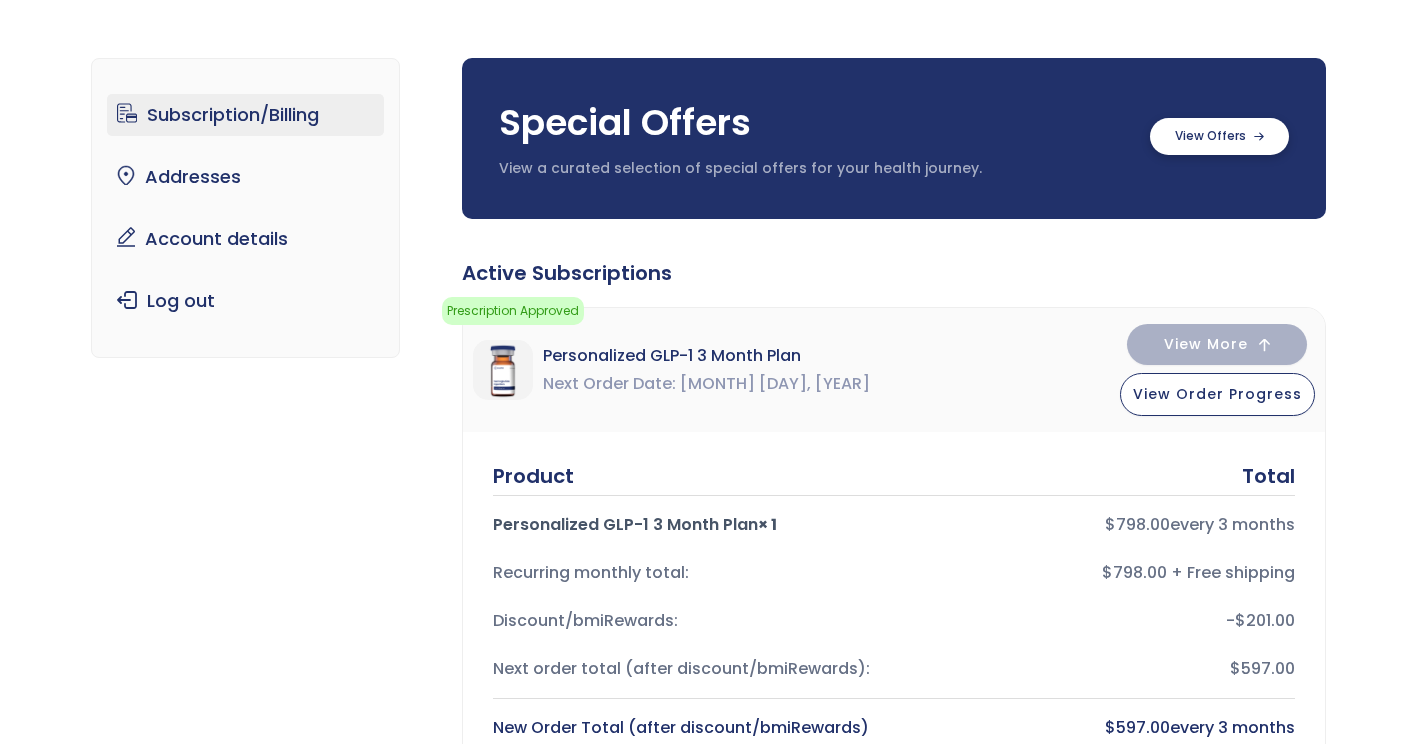 click at bounding box center (1219, 136) 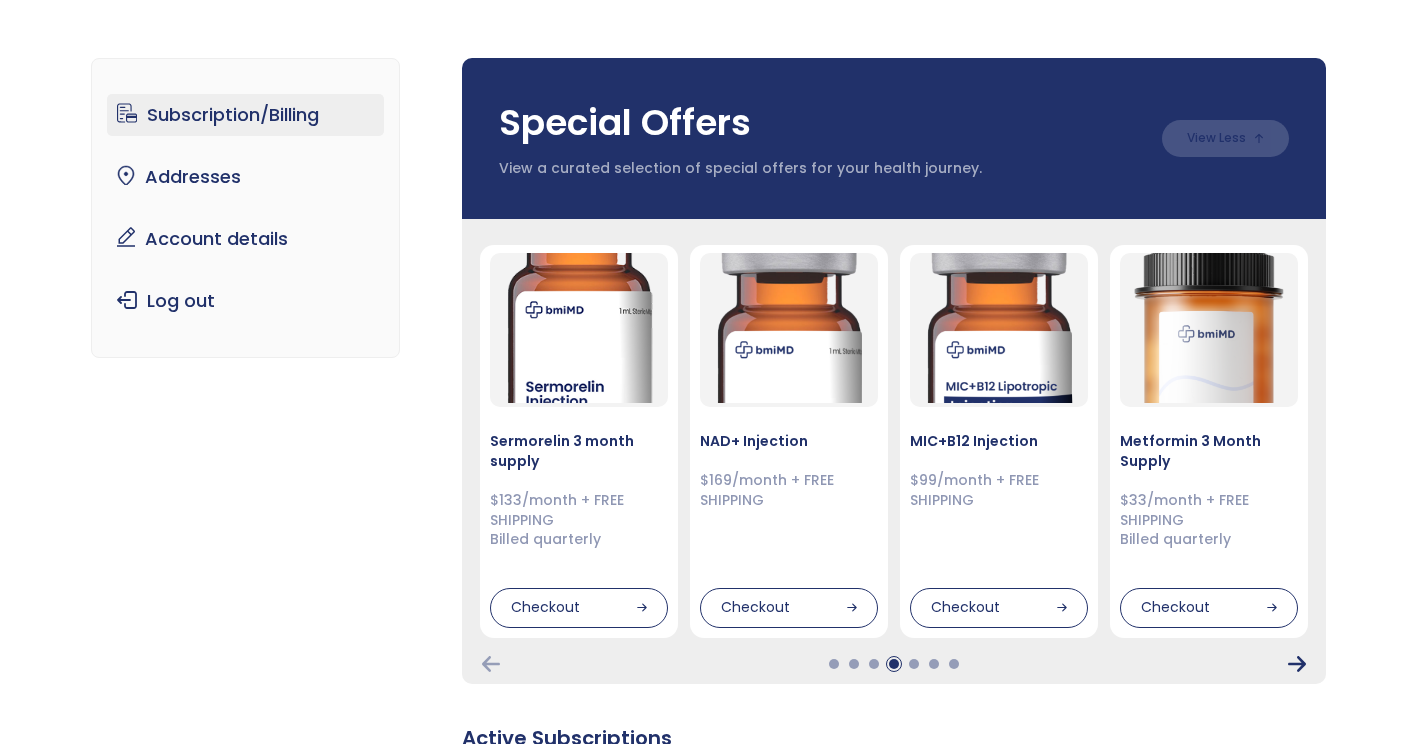 click 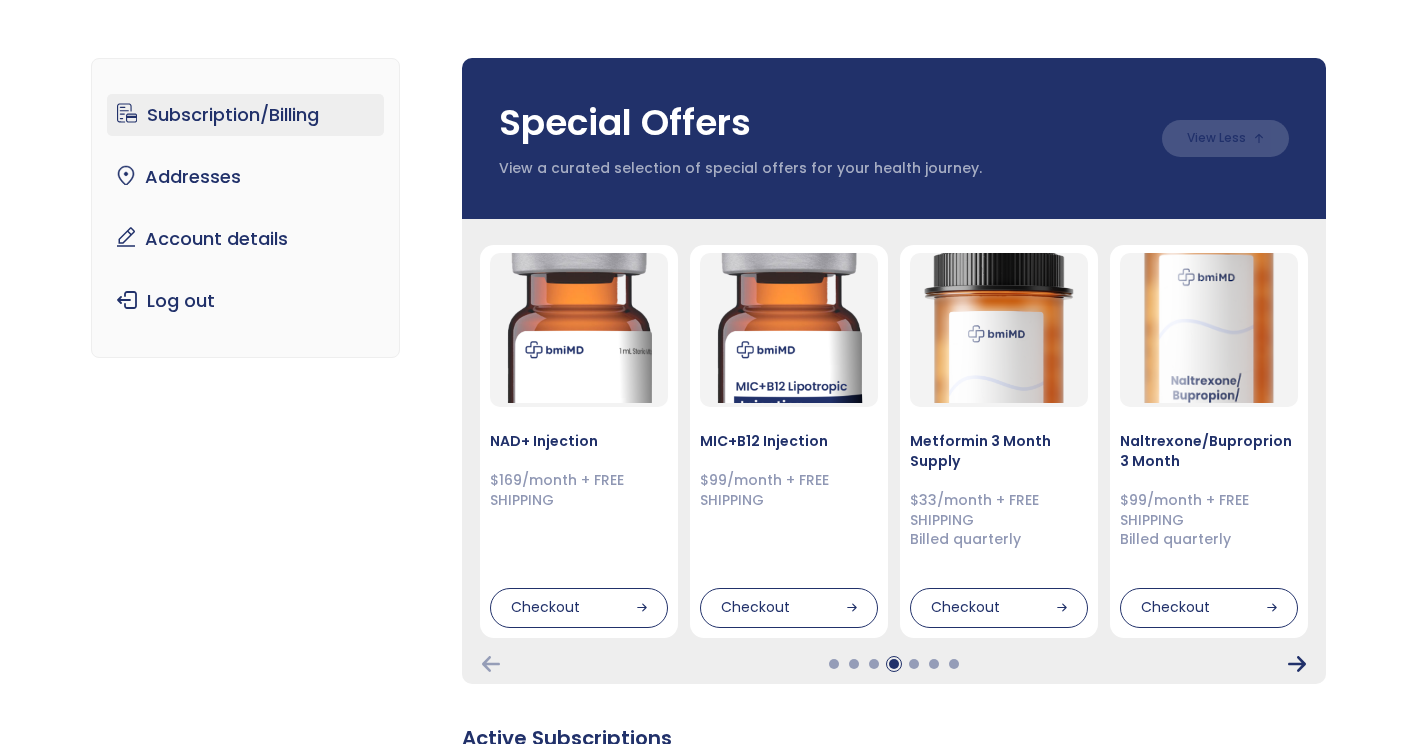 click 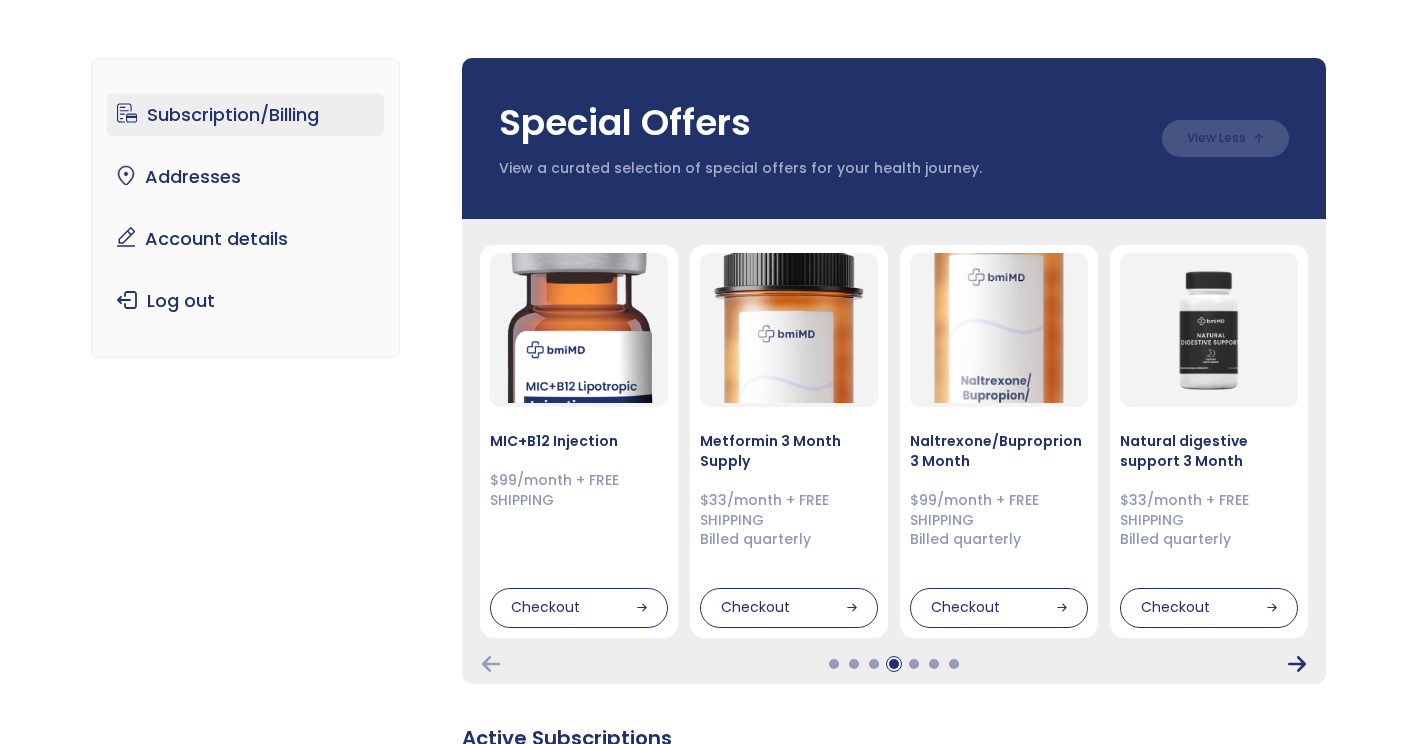 click 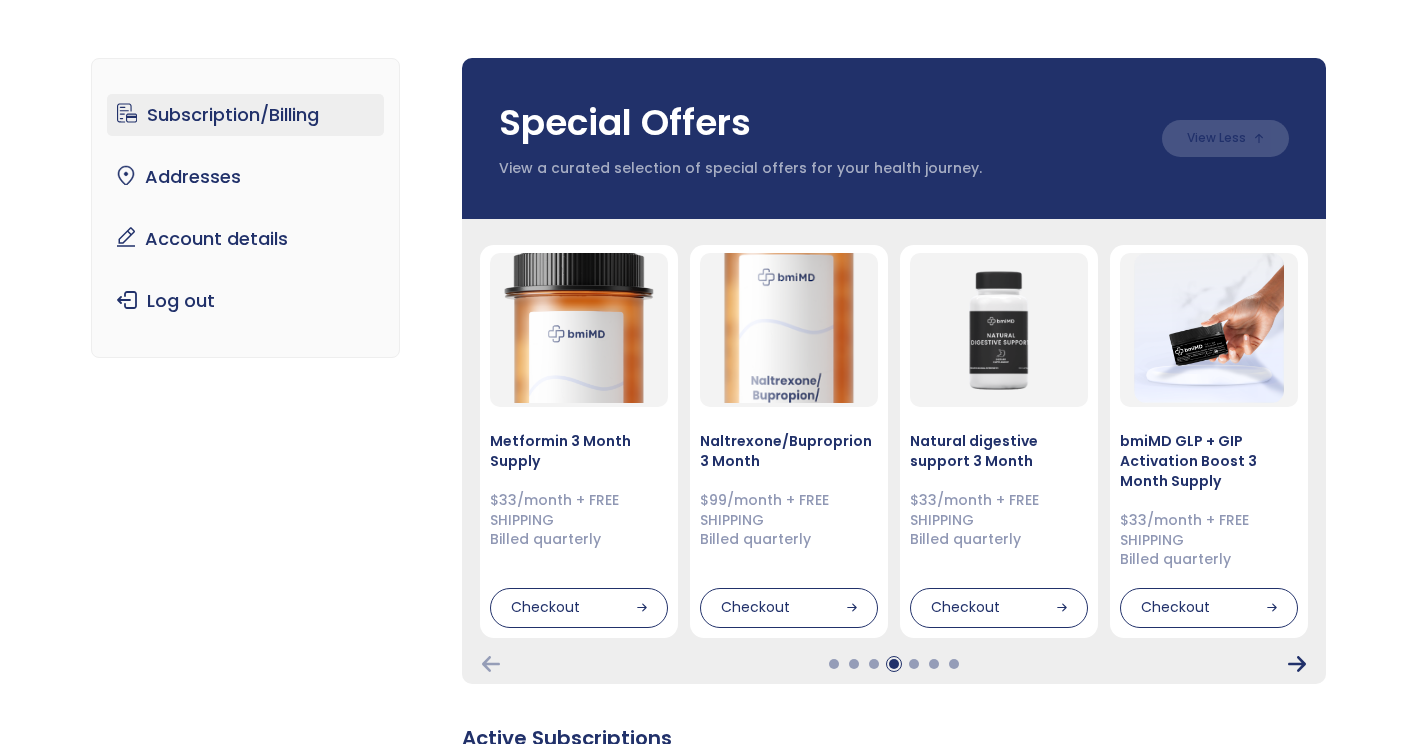 click 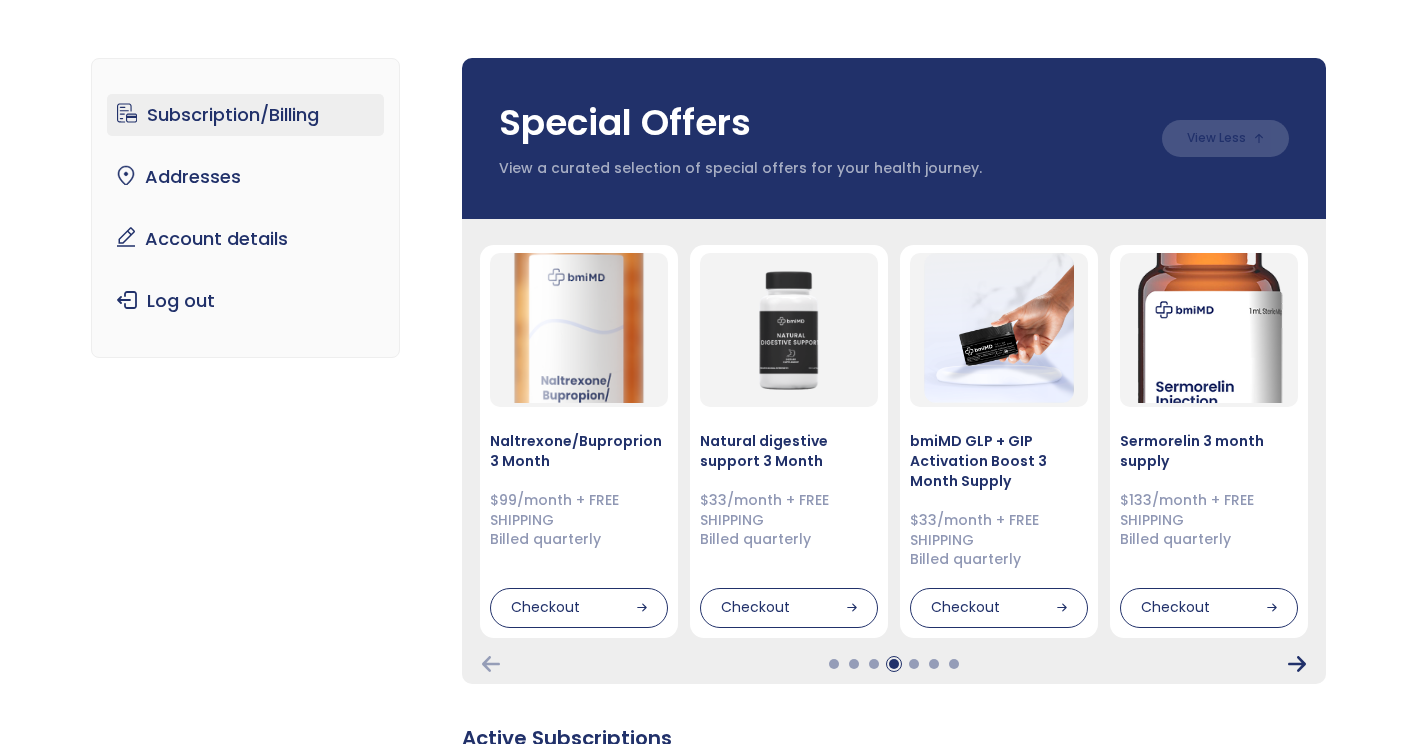 click 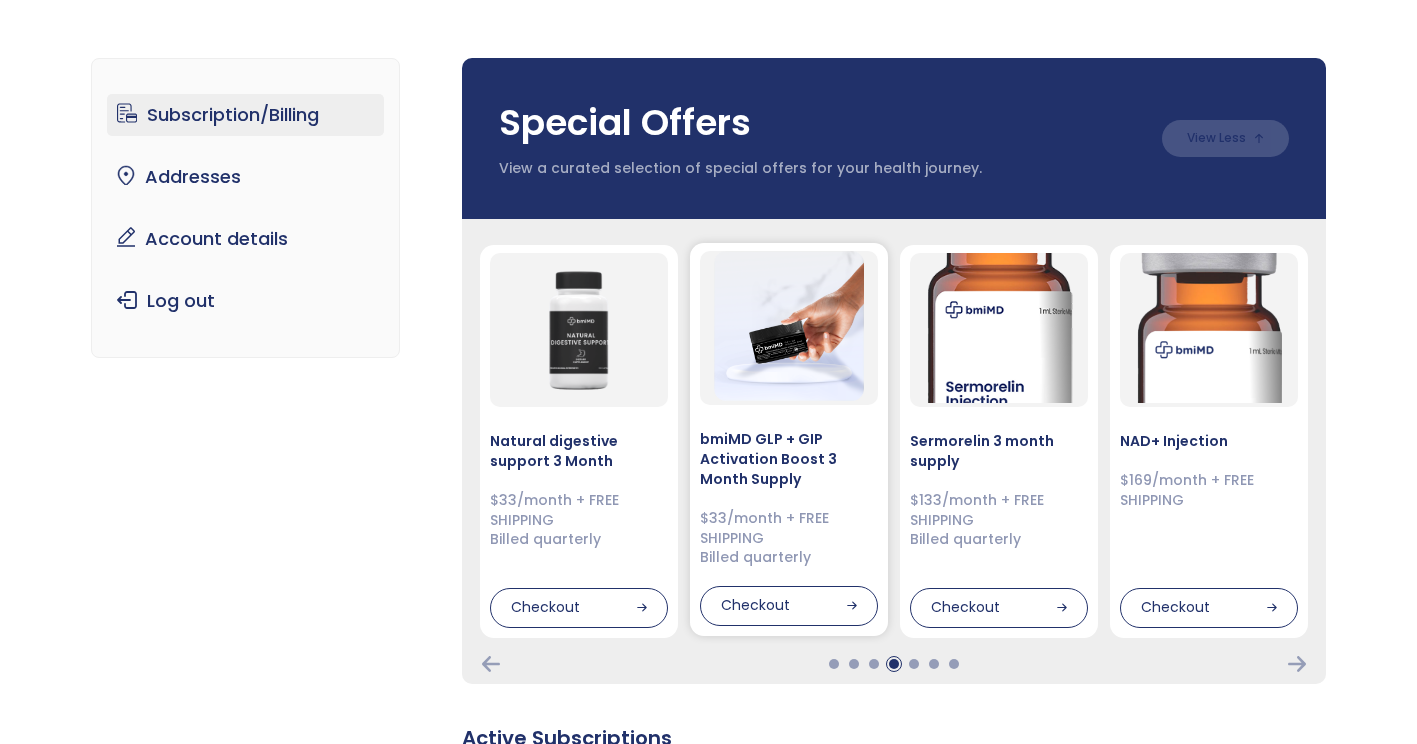 click on "bmiMD GLP + GIP Activation Boost 3 Month Supply" at bounding box center [789, 459] 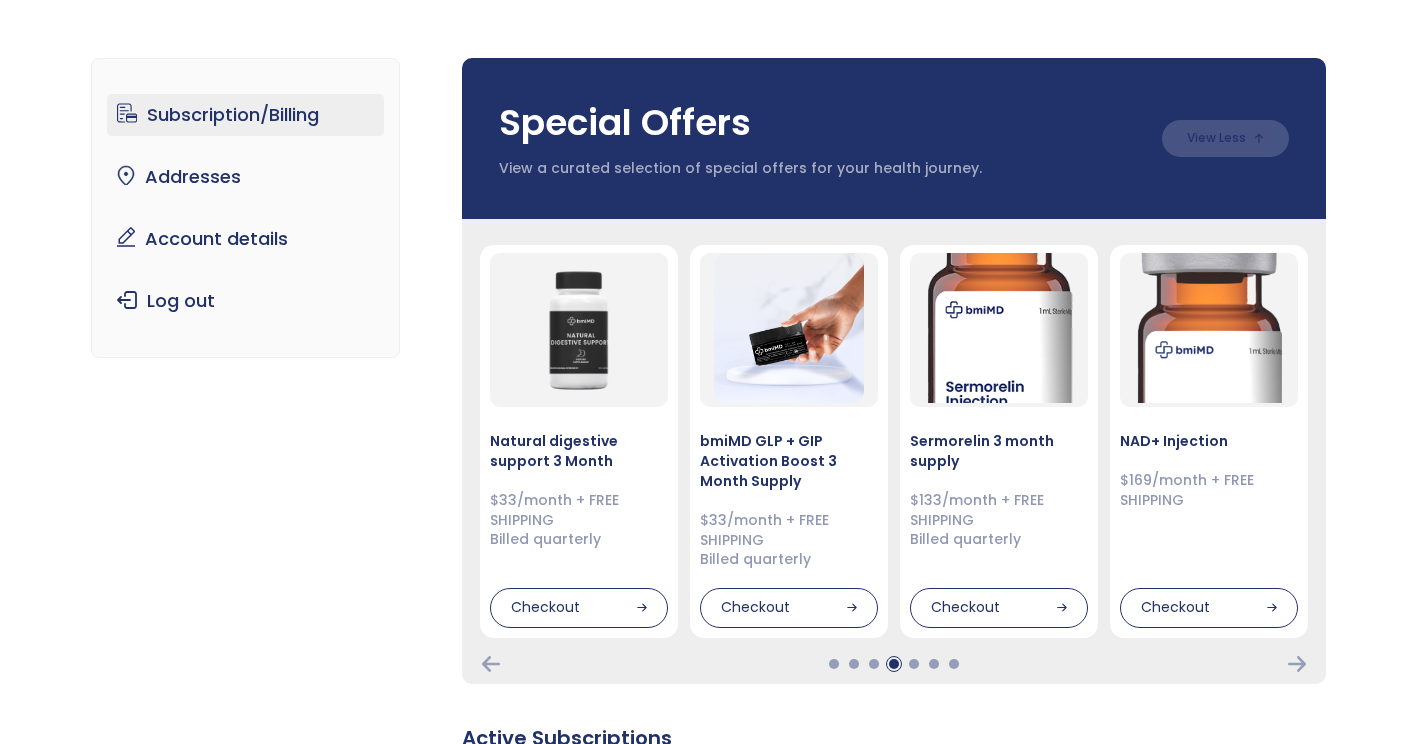 click on "Natural digestive support 3 Month
$33/month + FREE SHIPPING  Billed quarterly
Billed quarterly" at bounding box center (894, 451) 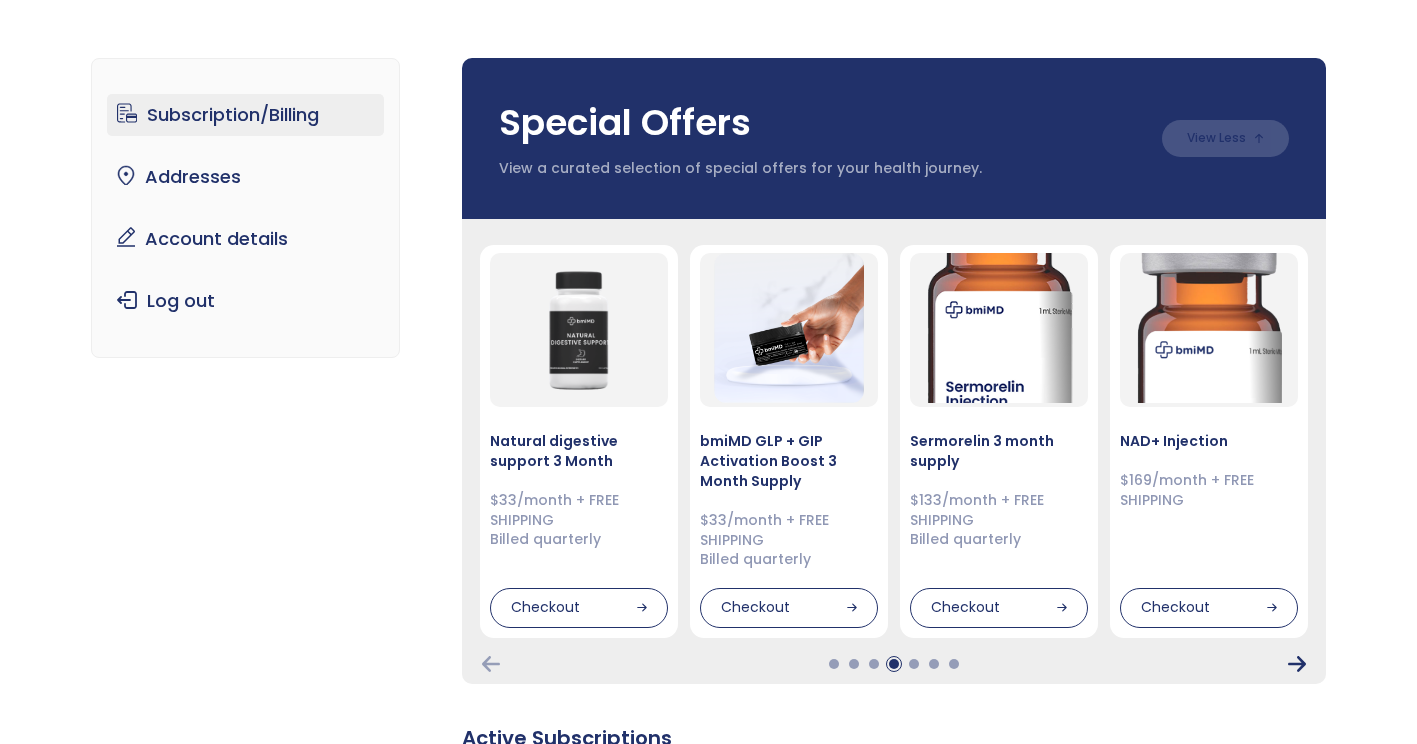 click 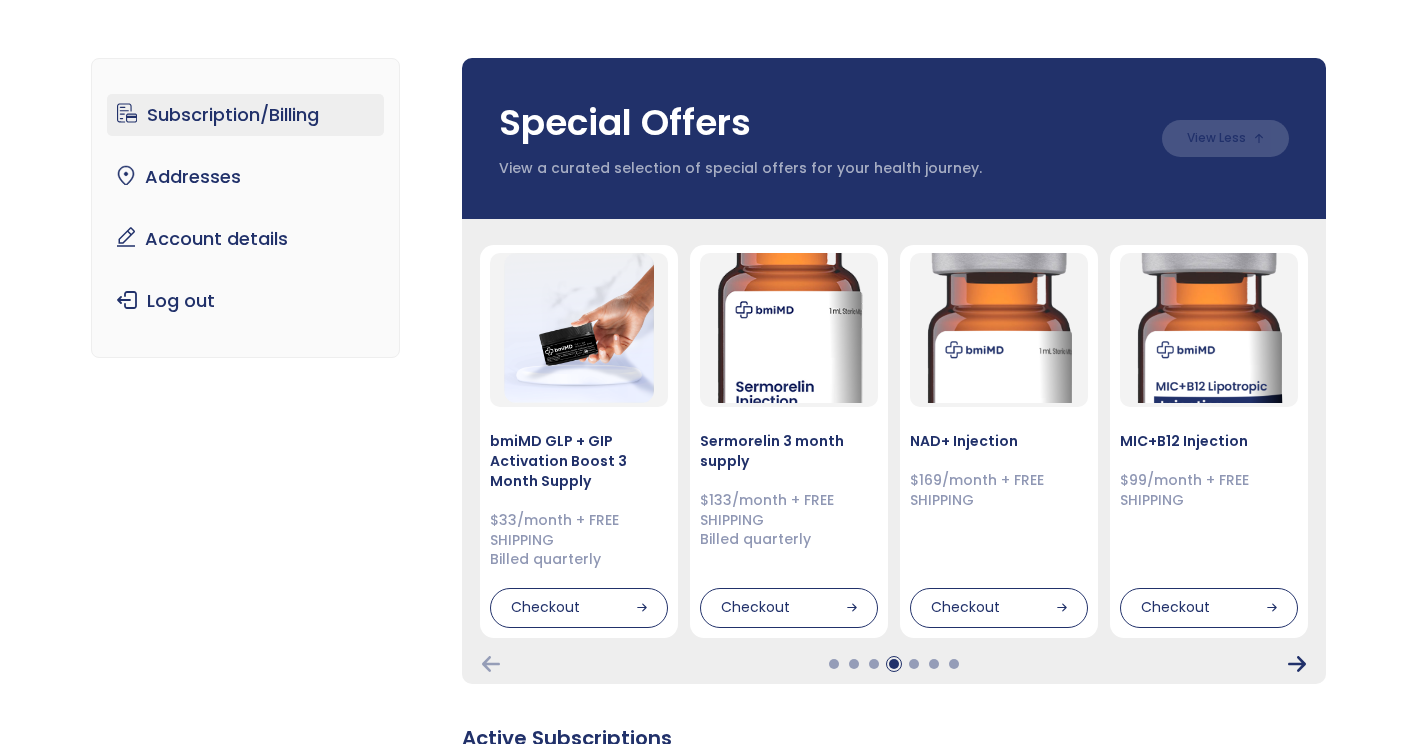 click 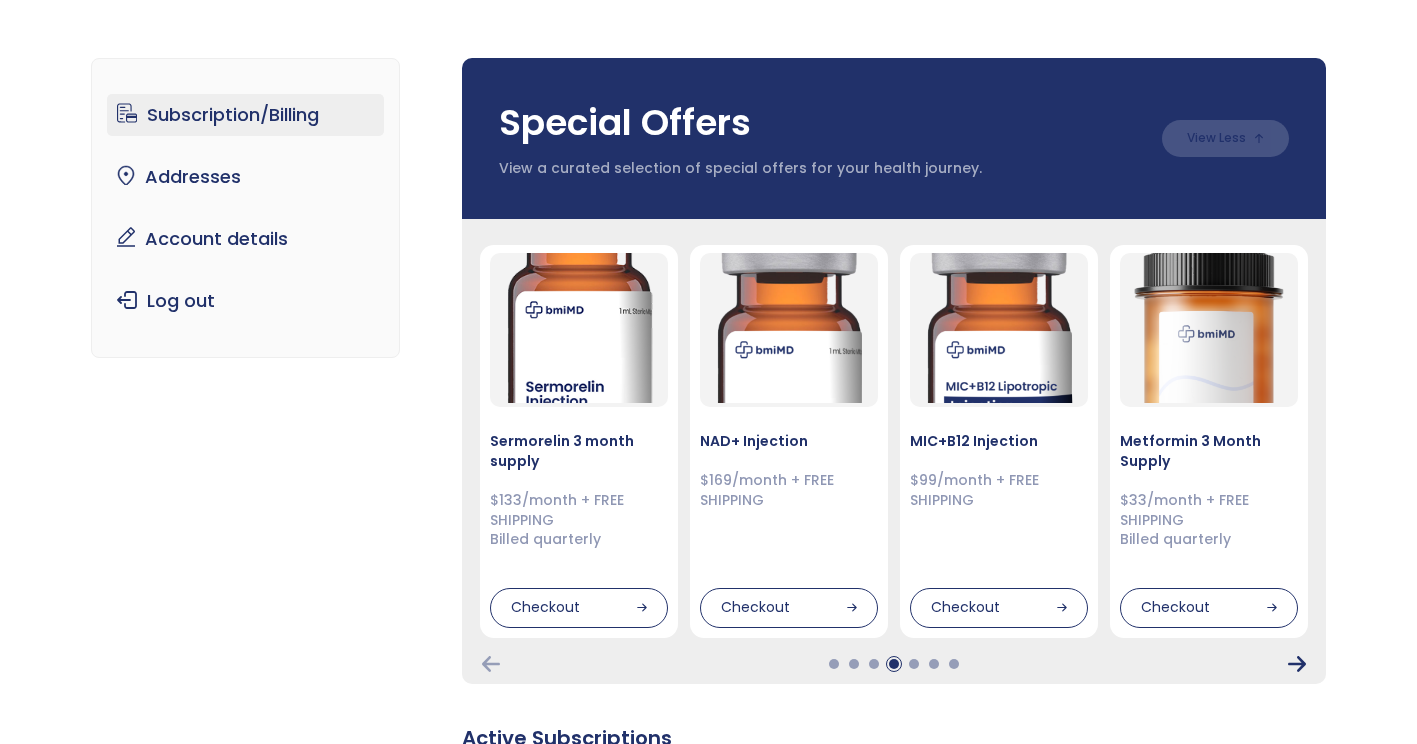 click 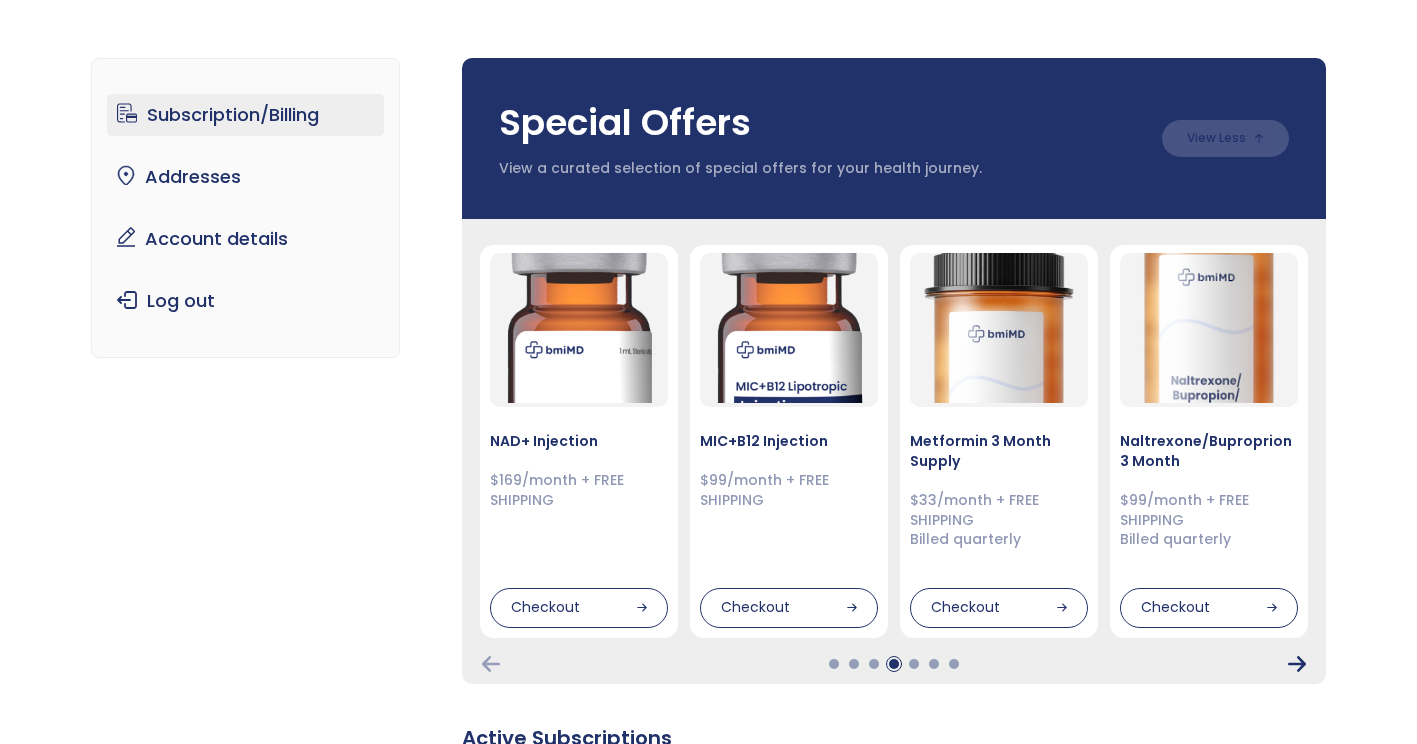 click 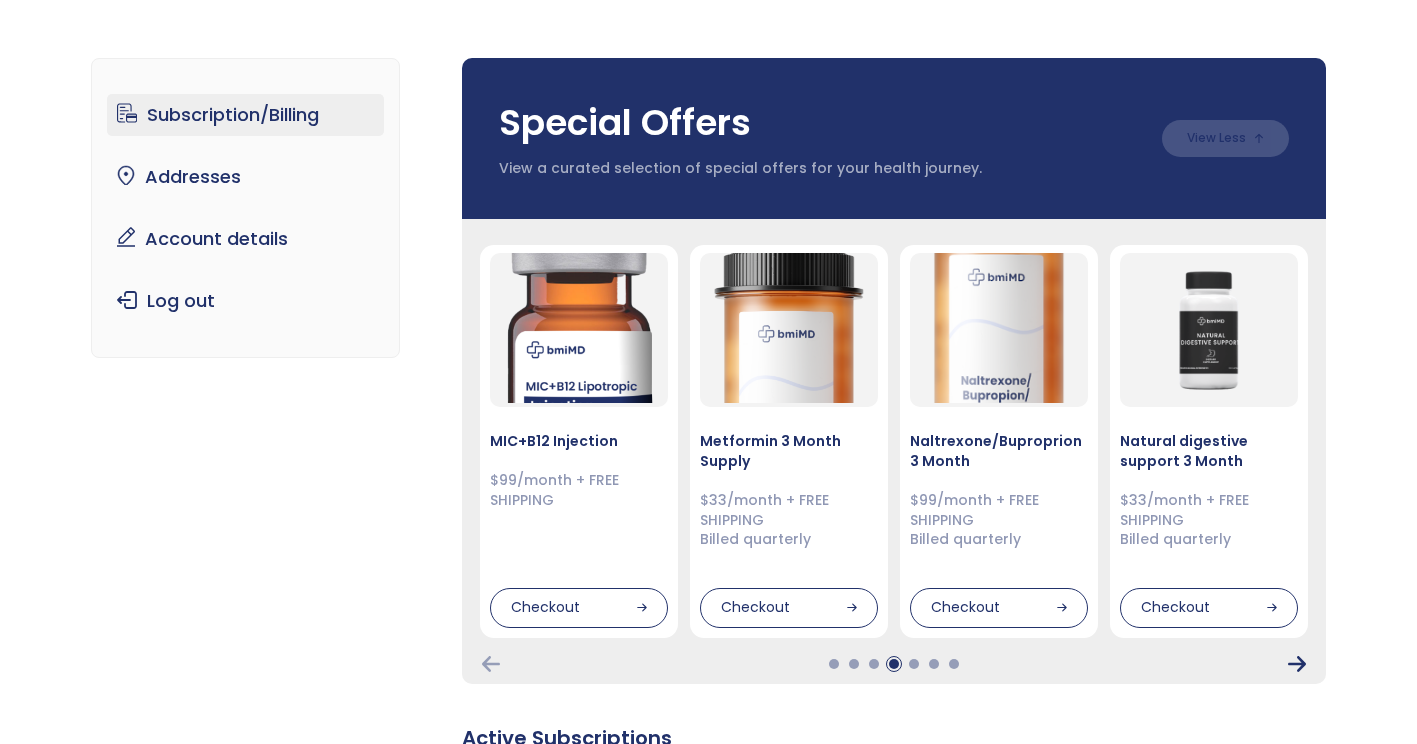 click 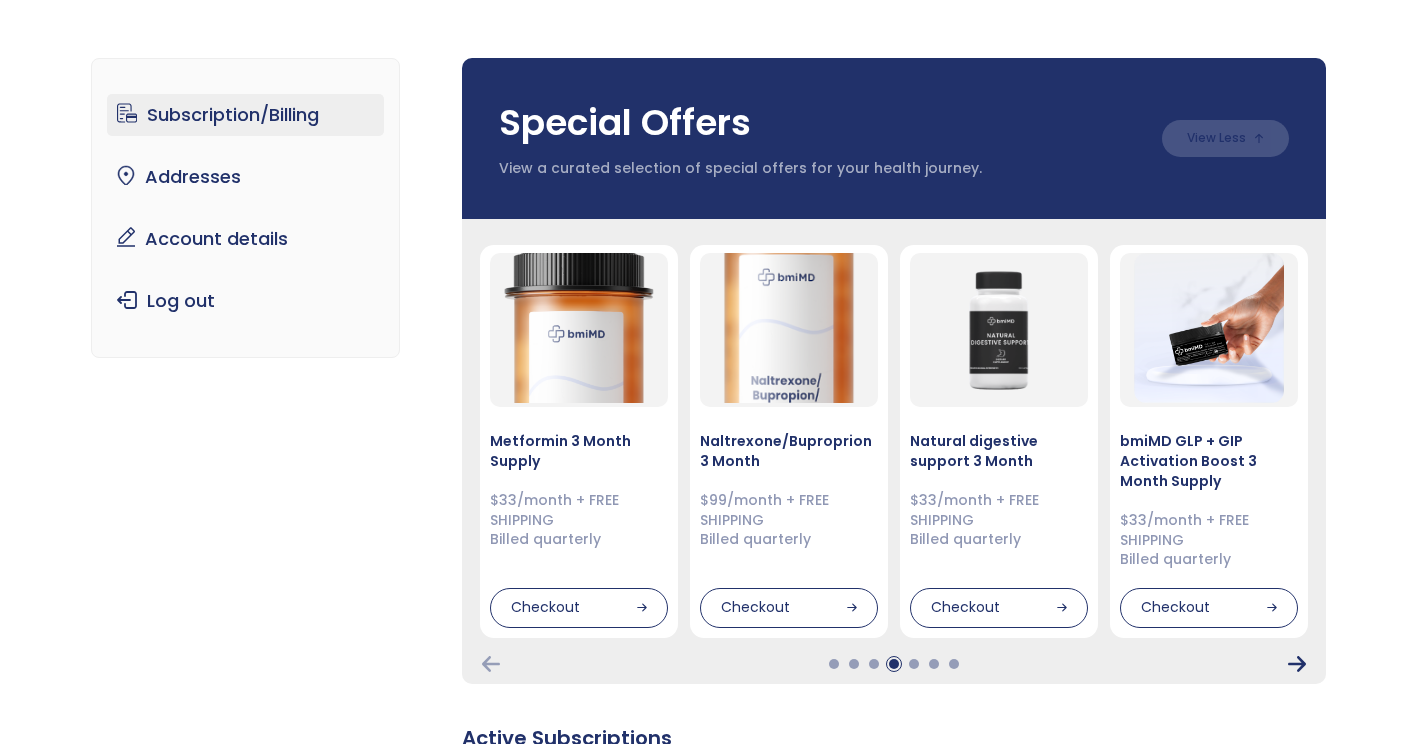 click 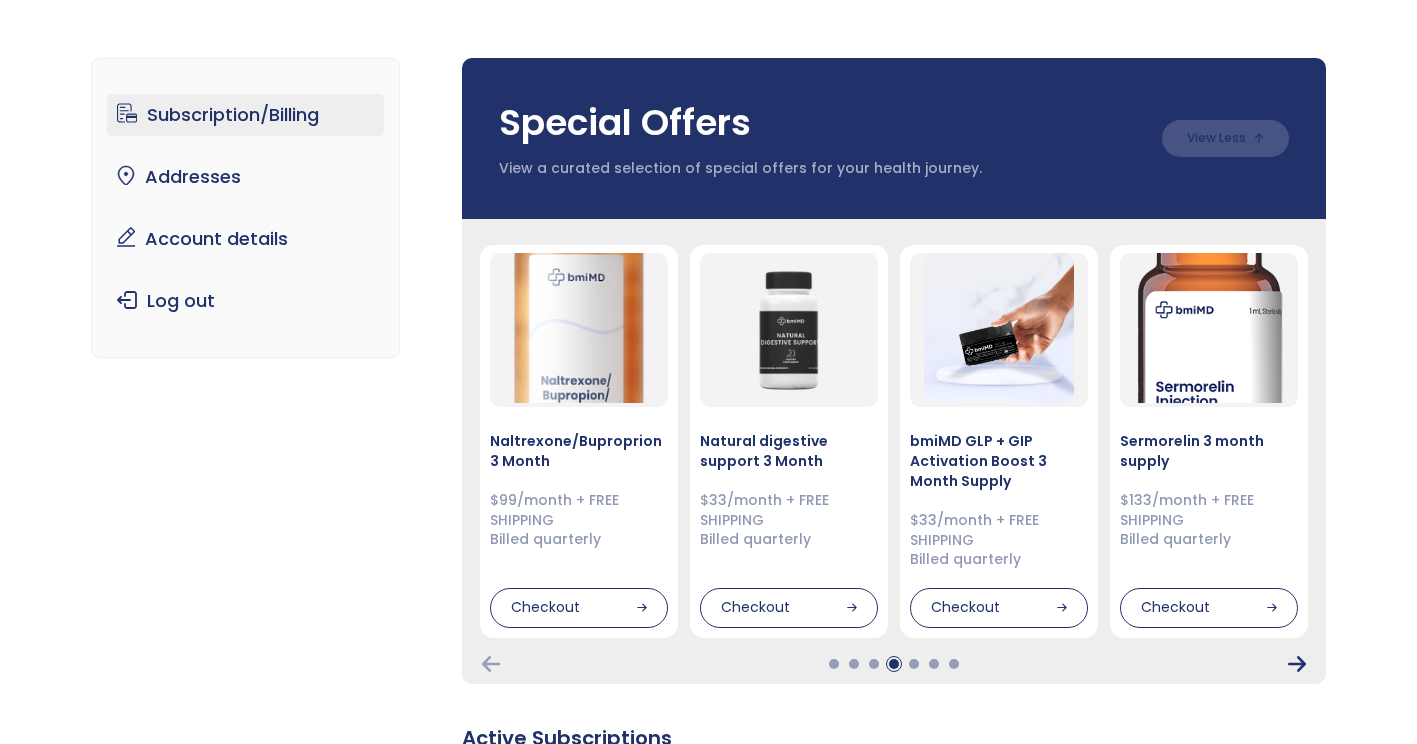 click 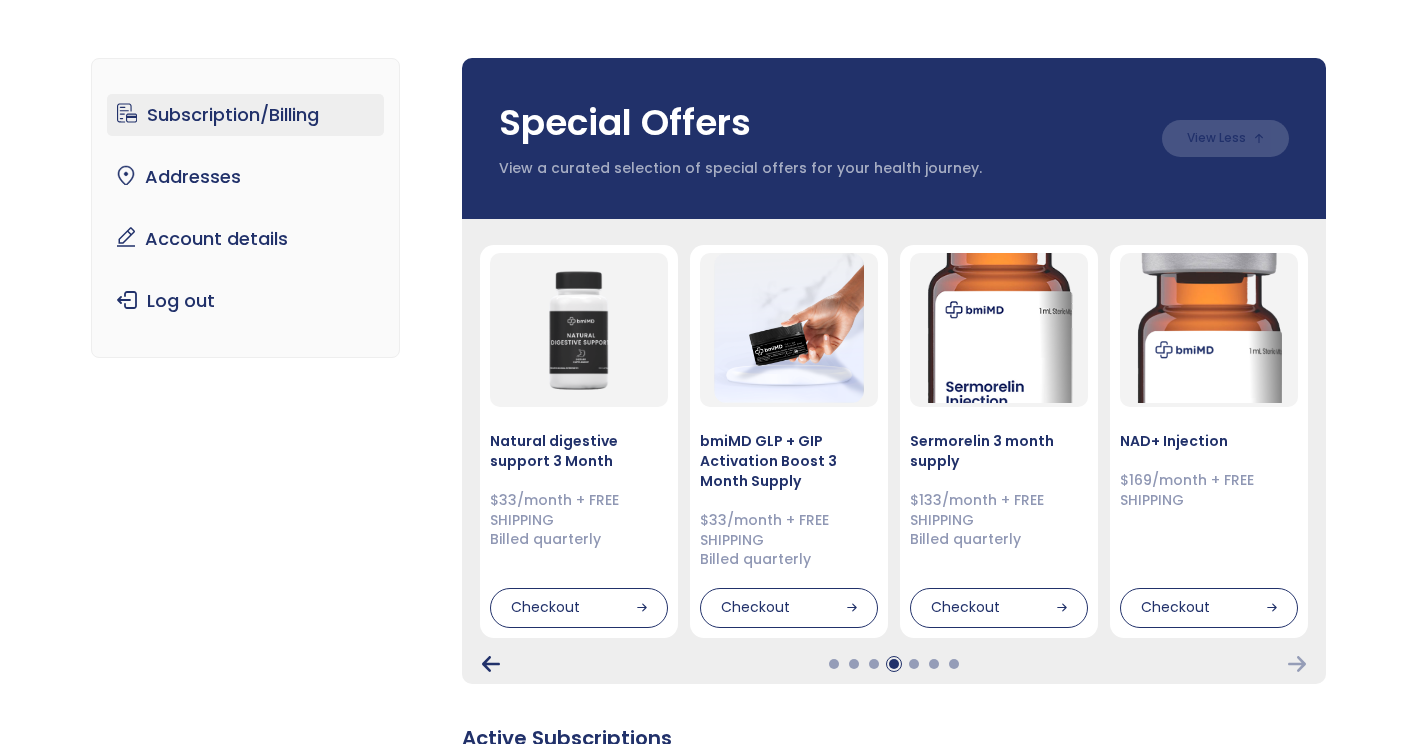 click 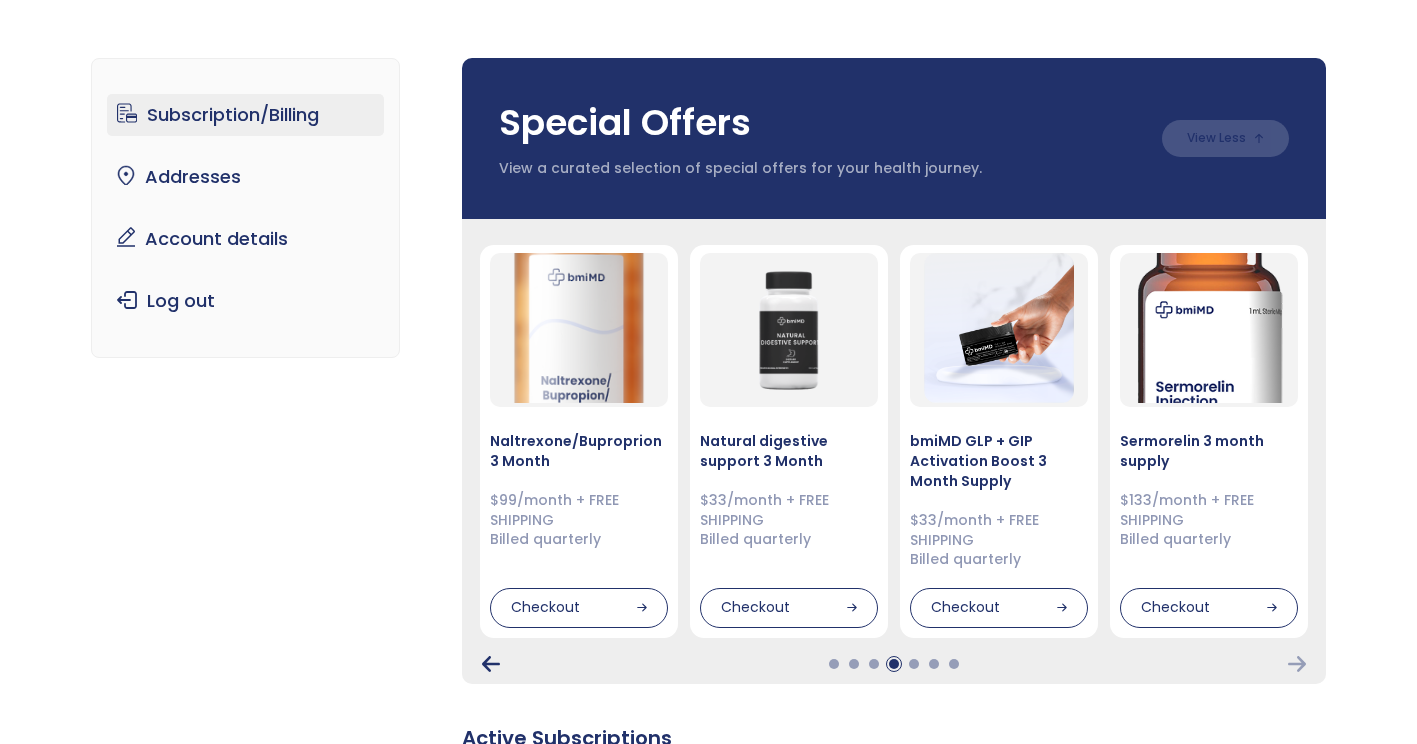 click 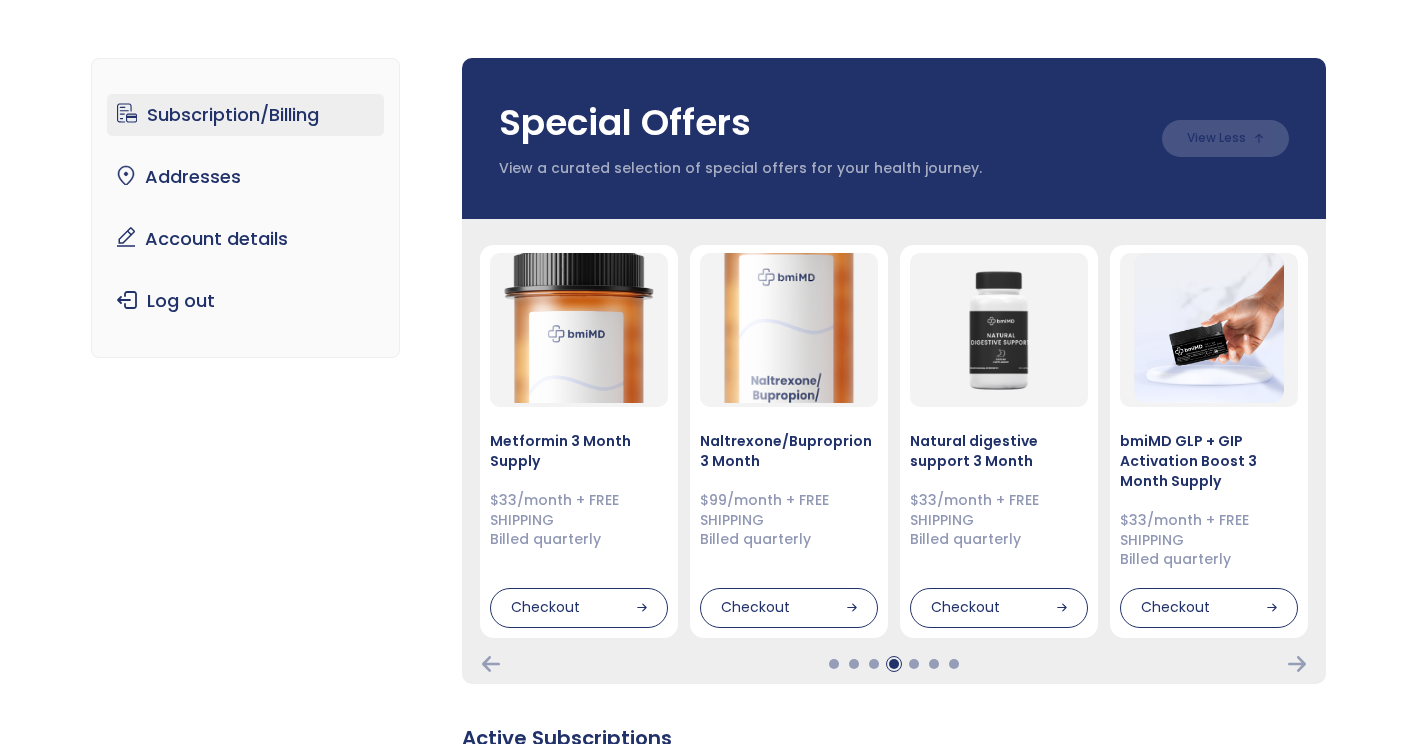 click on "Metformin 3 Month Supply
$33/month + FREE SHIPPING  Billed quarterly
Checkout
Billed quarterly" at bounding box center [894, 451] 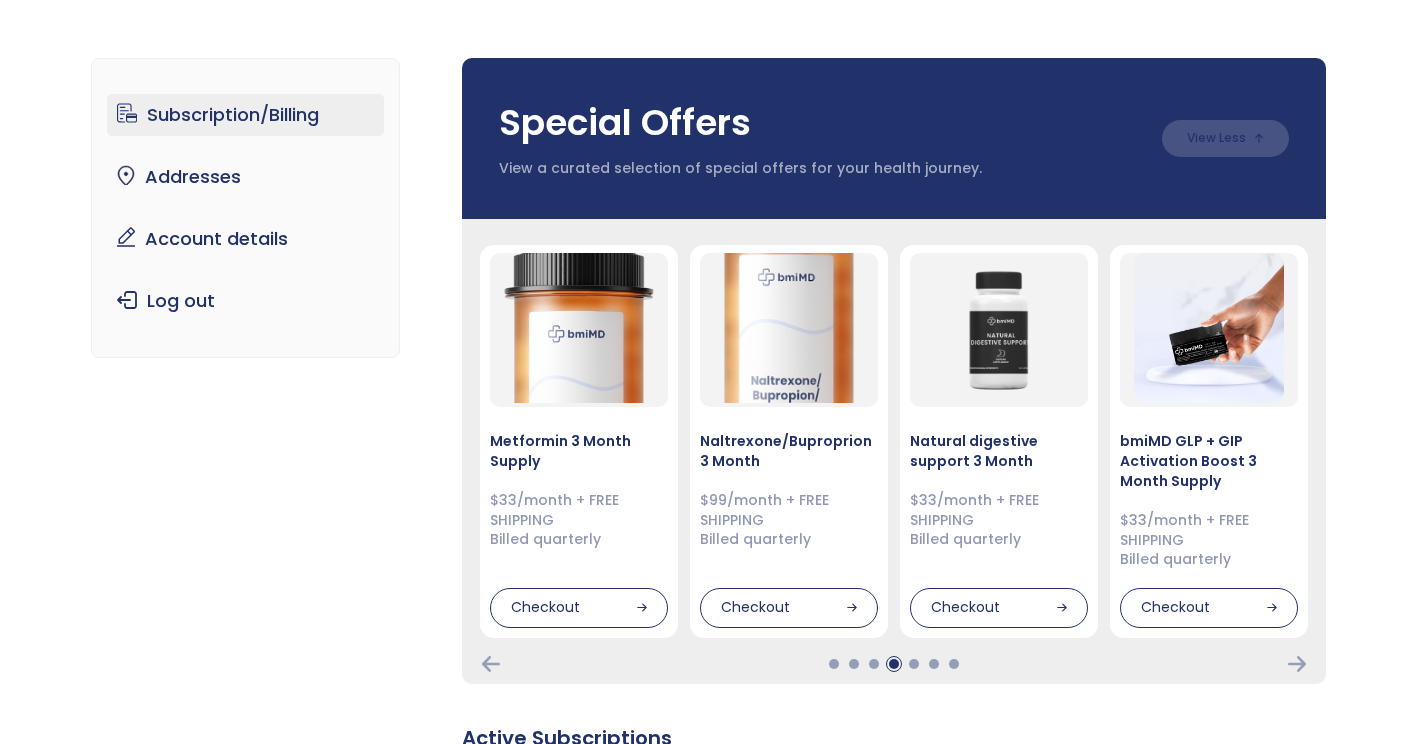 click at bounding box center [894, 664] 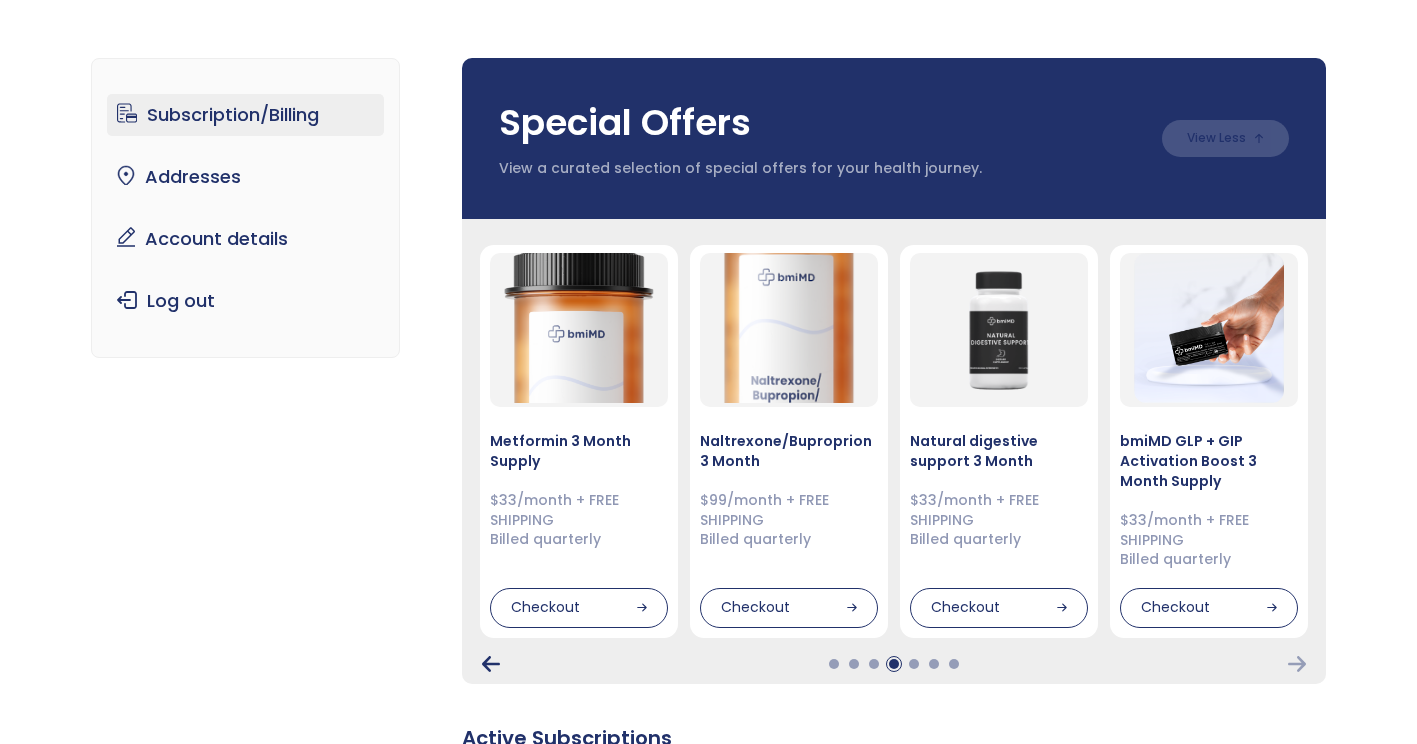 click 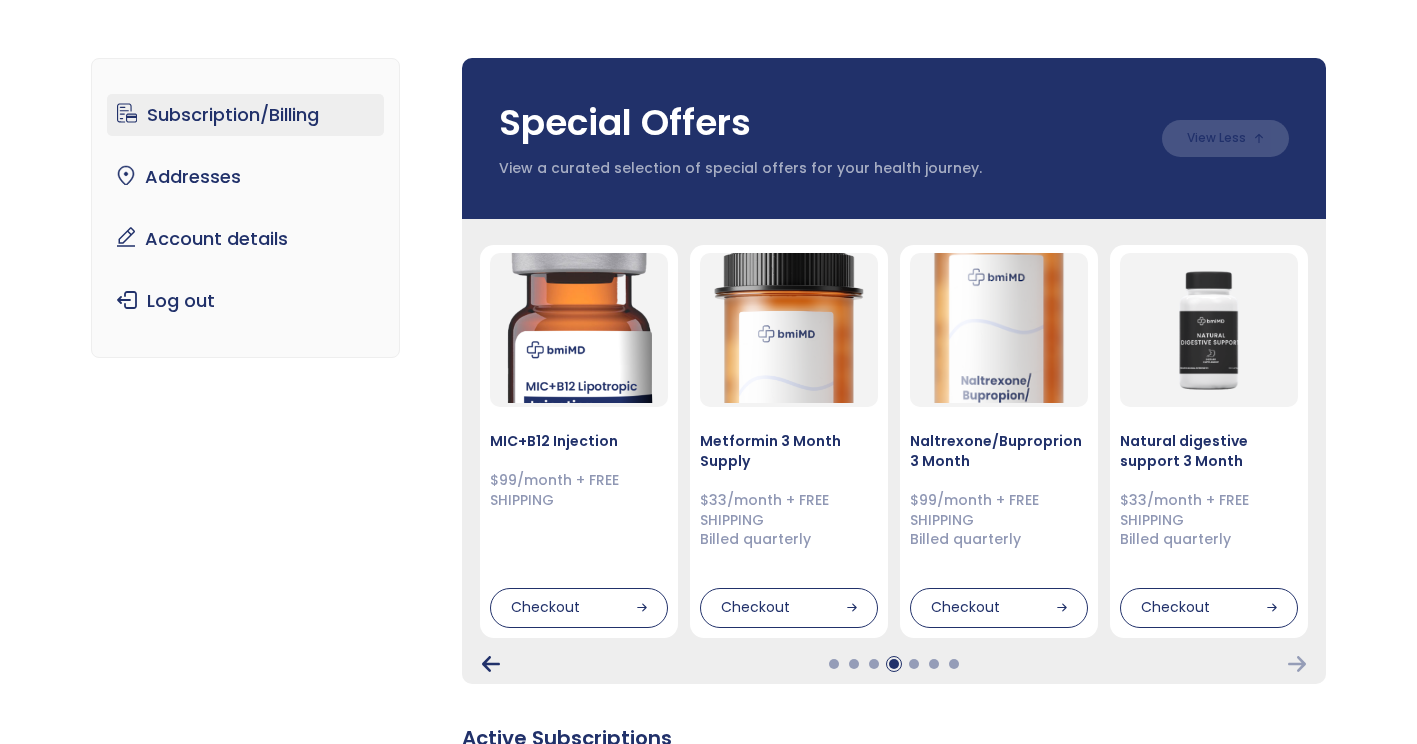 click 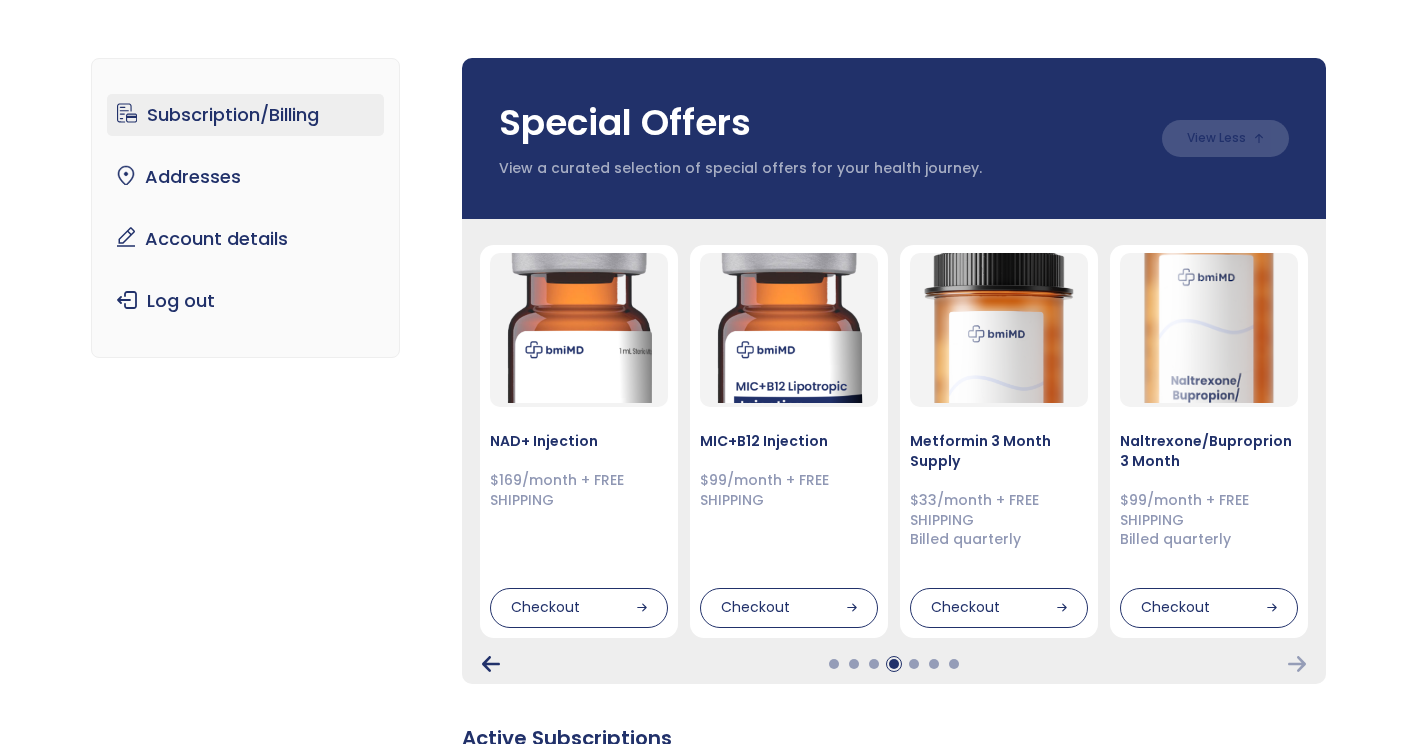 click 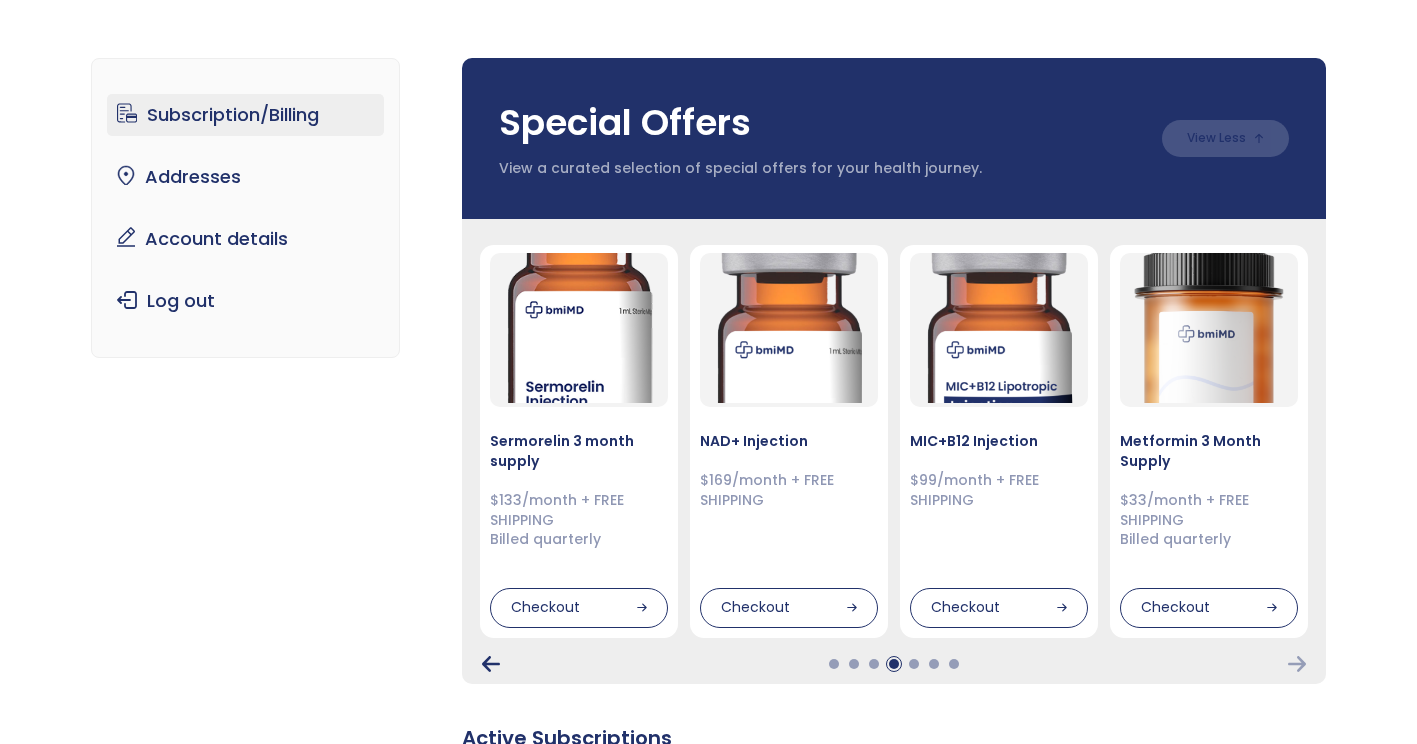 click 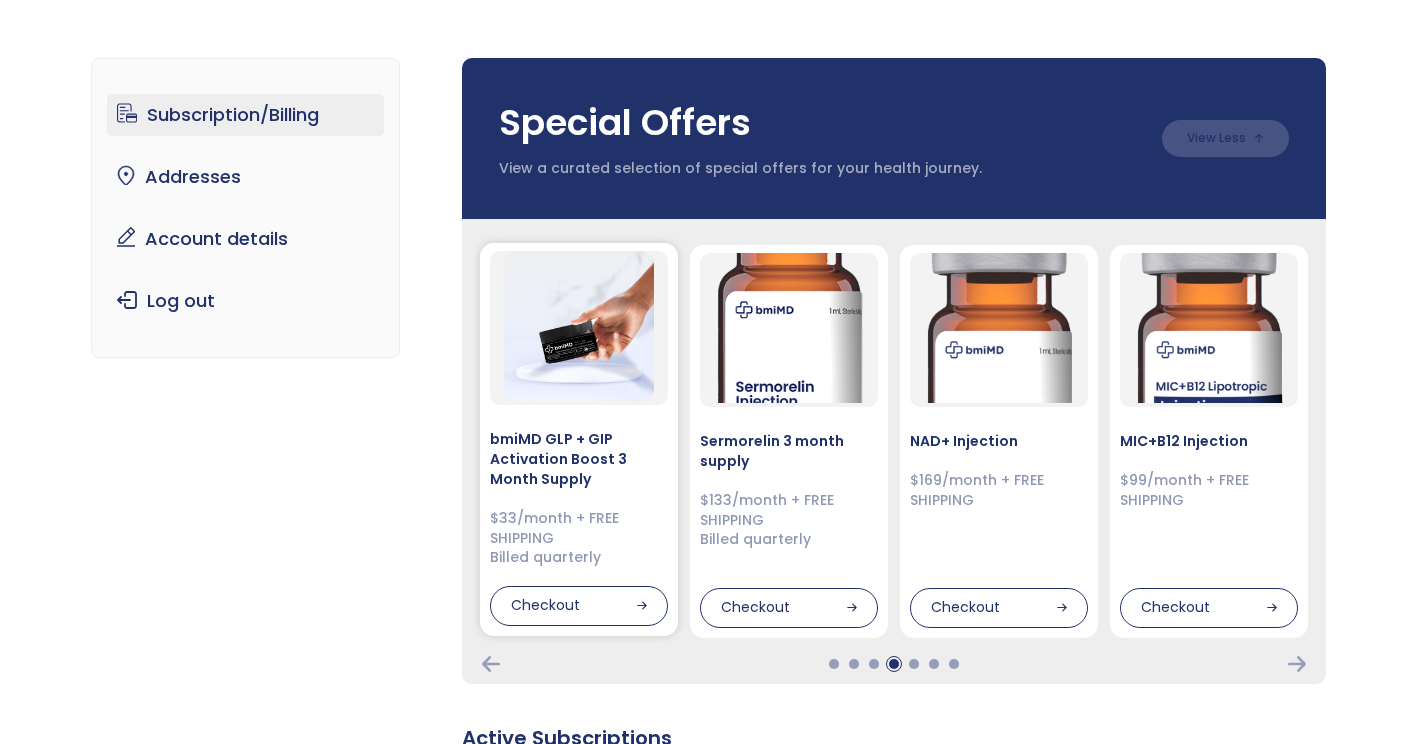 click on "bmiMD GLP + GIP Activation Boost 3 Month Supply" at bounding box center [579, 459] 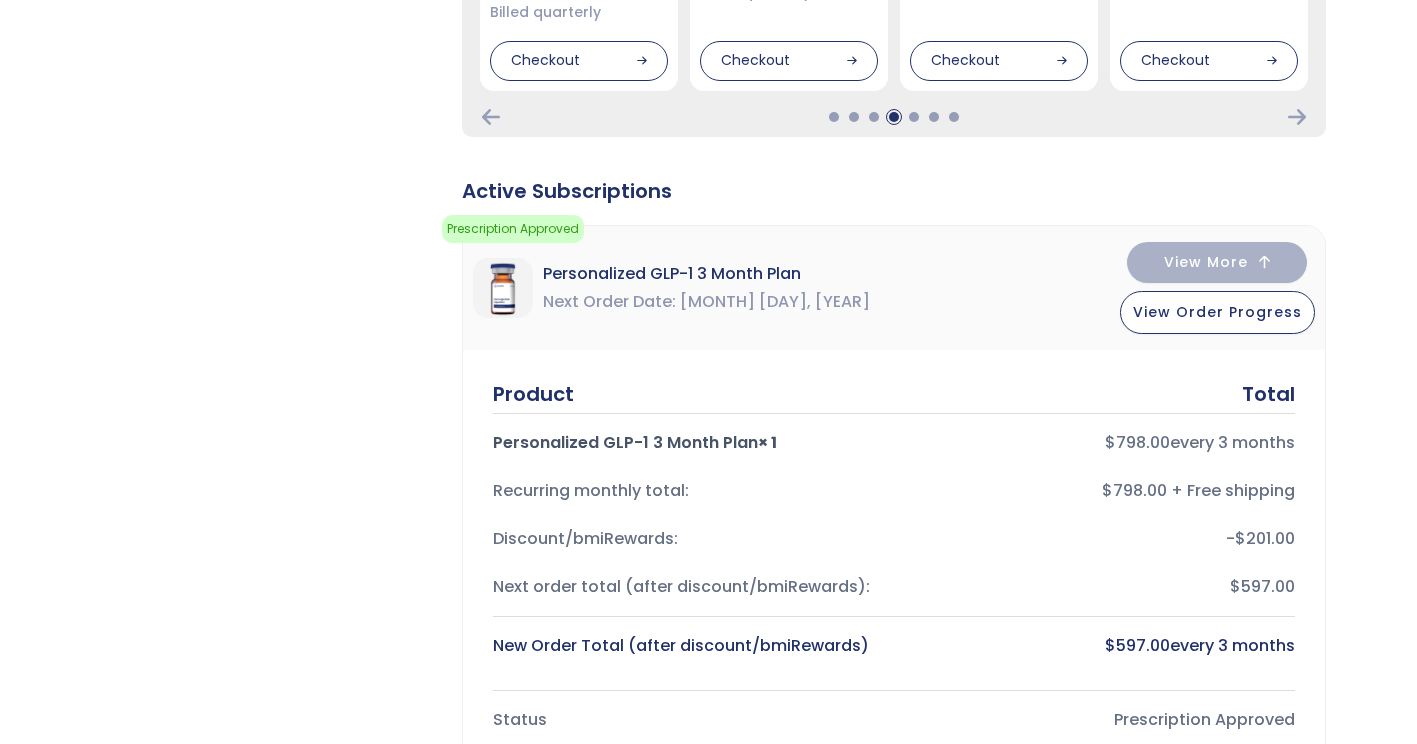 scroll, scrollTop: 700, scrollLeft: 0, axis: vertical 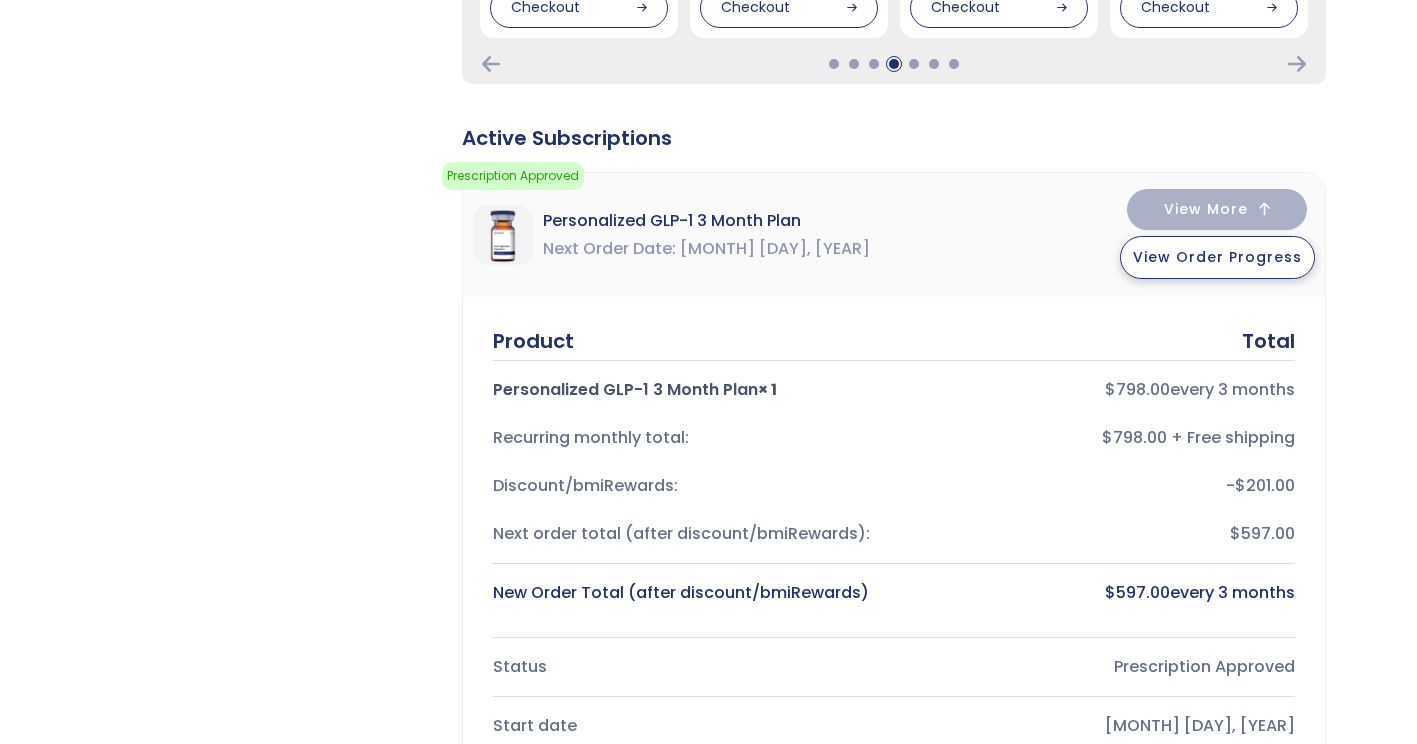 click on "View Order Progress" at bounding box center [1217, 257] 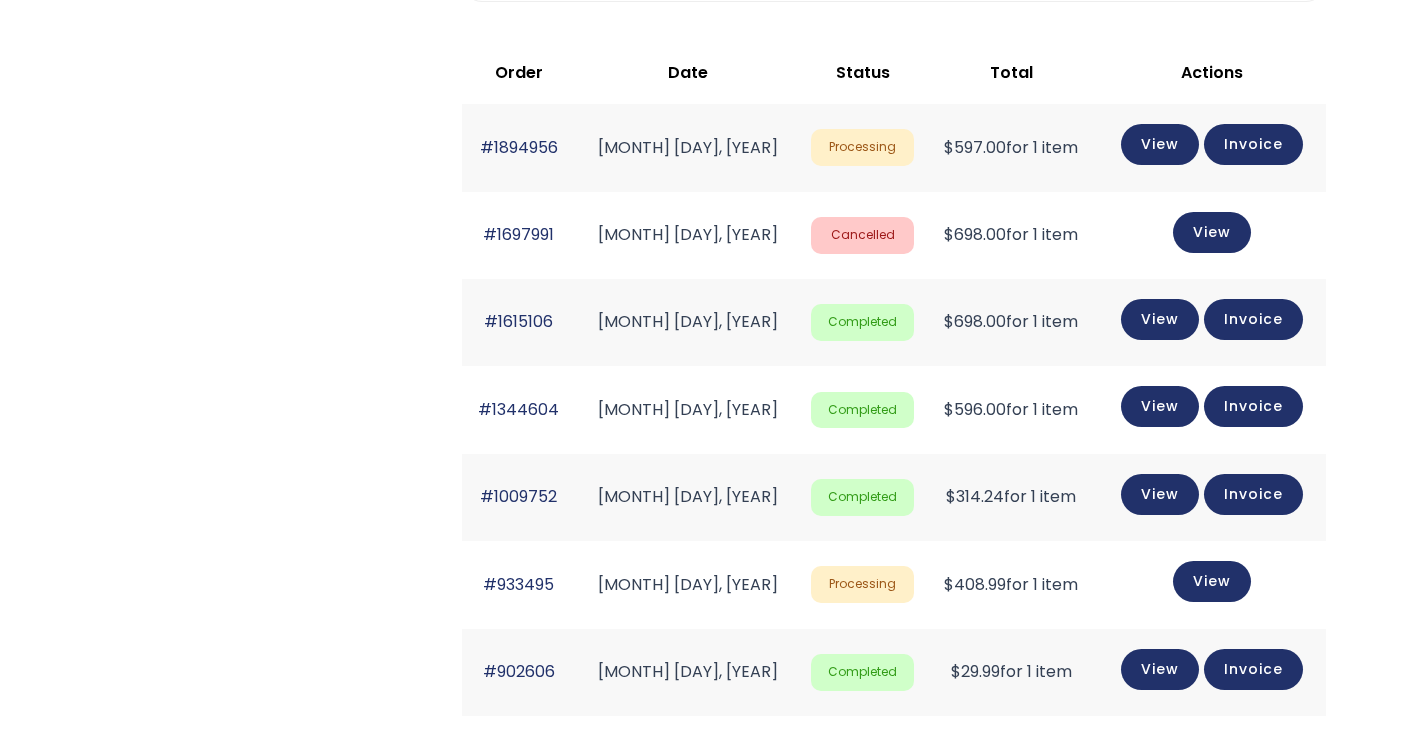 scroll, scrollTop: 1700, scrollLeft: 0, axis: vertical 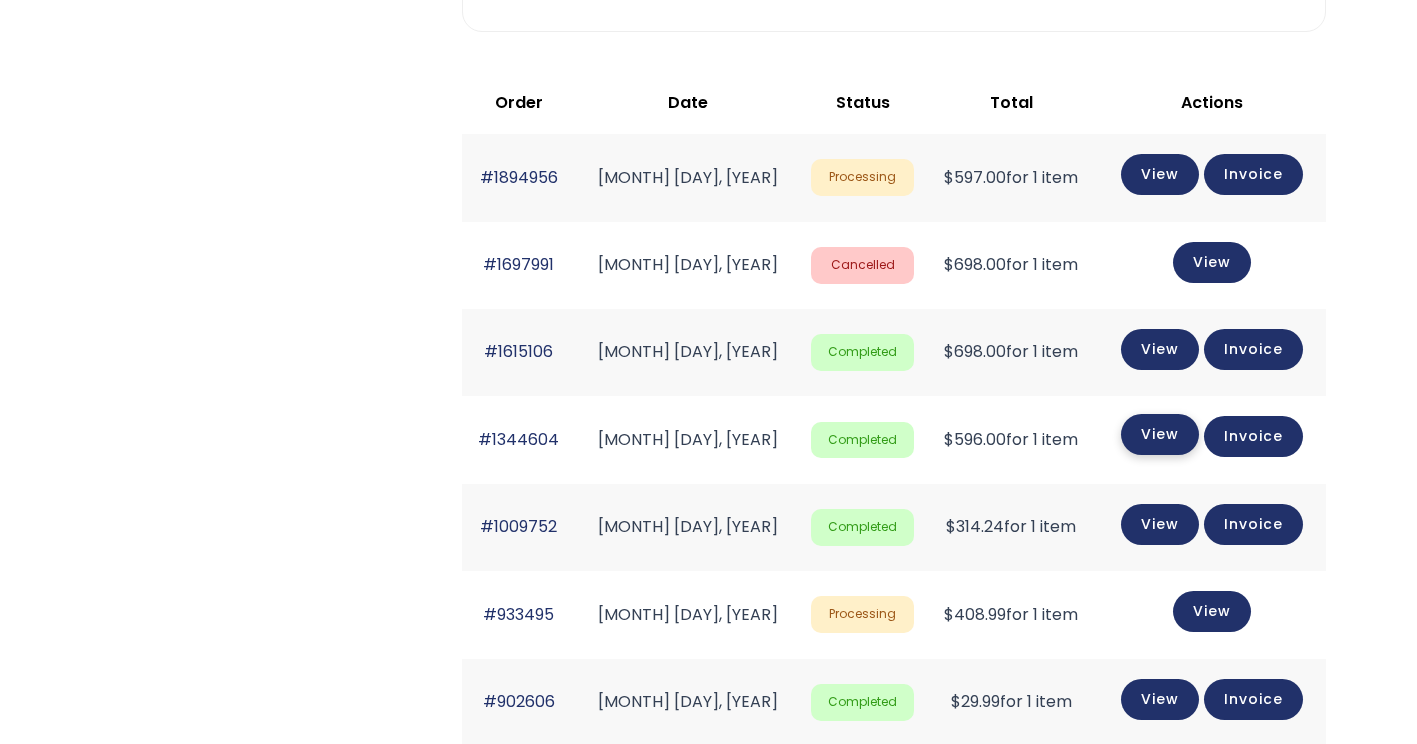 click on "View" 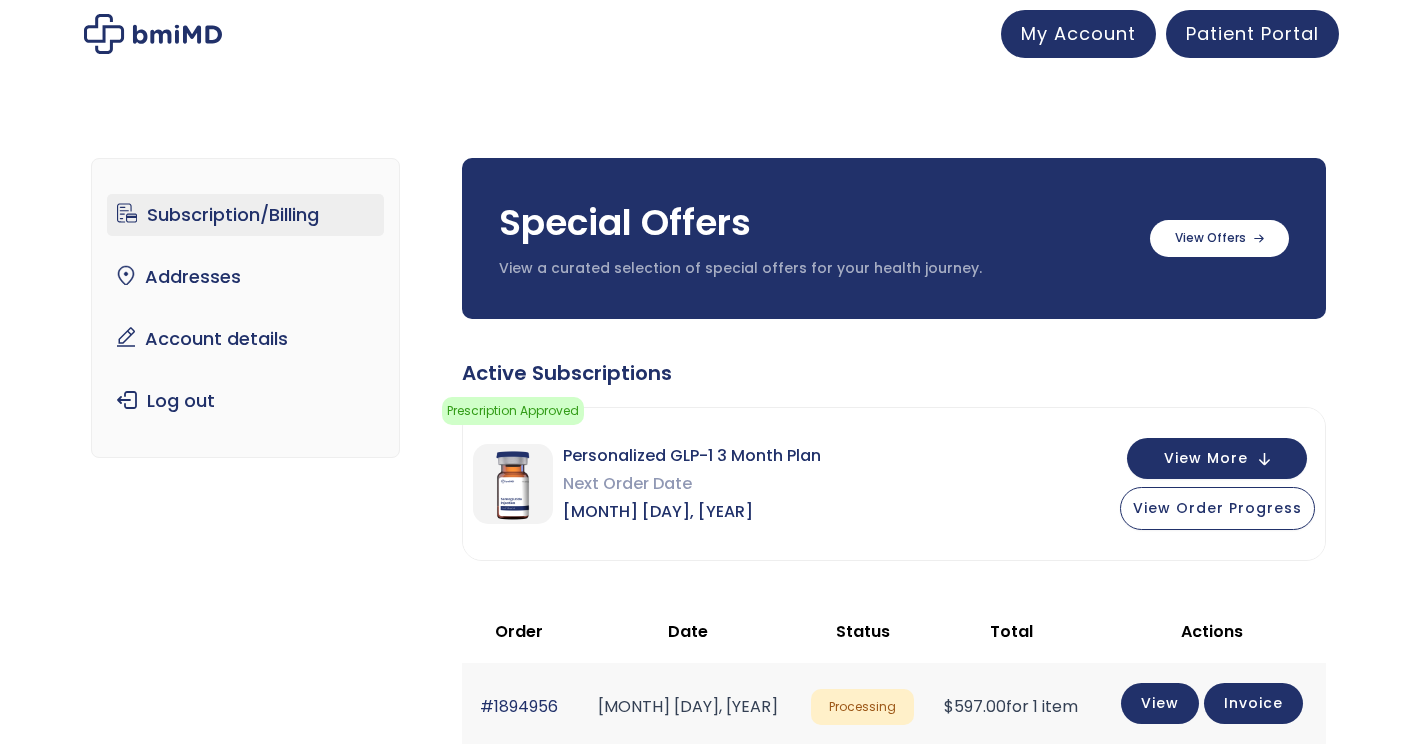 scroll, scrollTop: 0, scrollLeft: 0, axis: both 